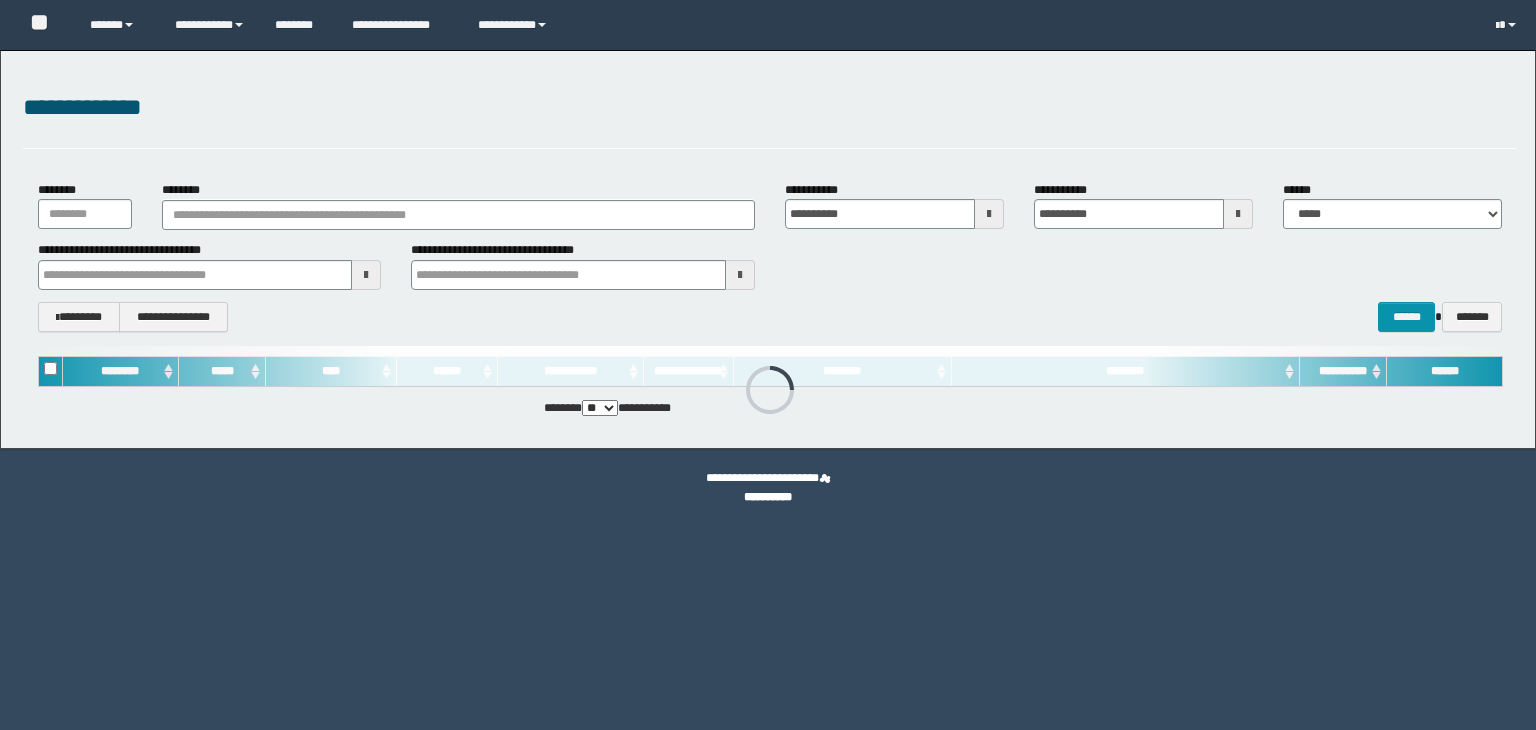 scroll, scrollTop: 0, scrollLeft: 0, axis: both 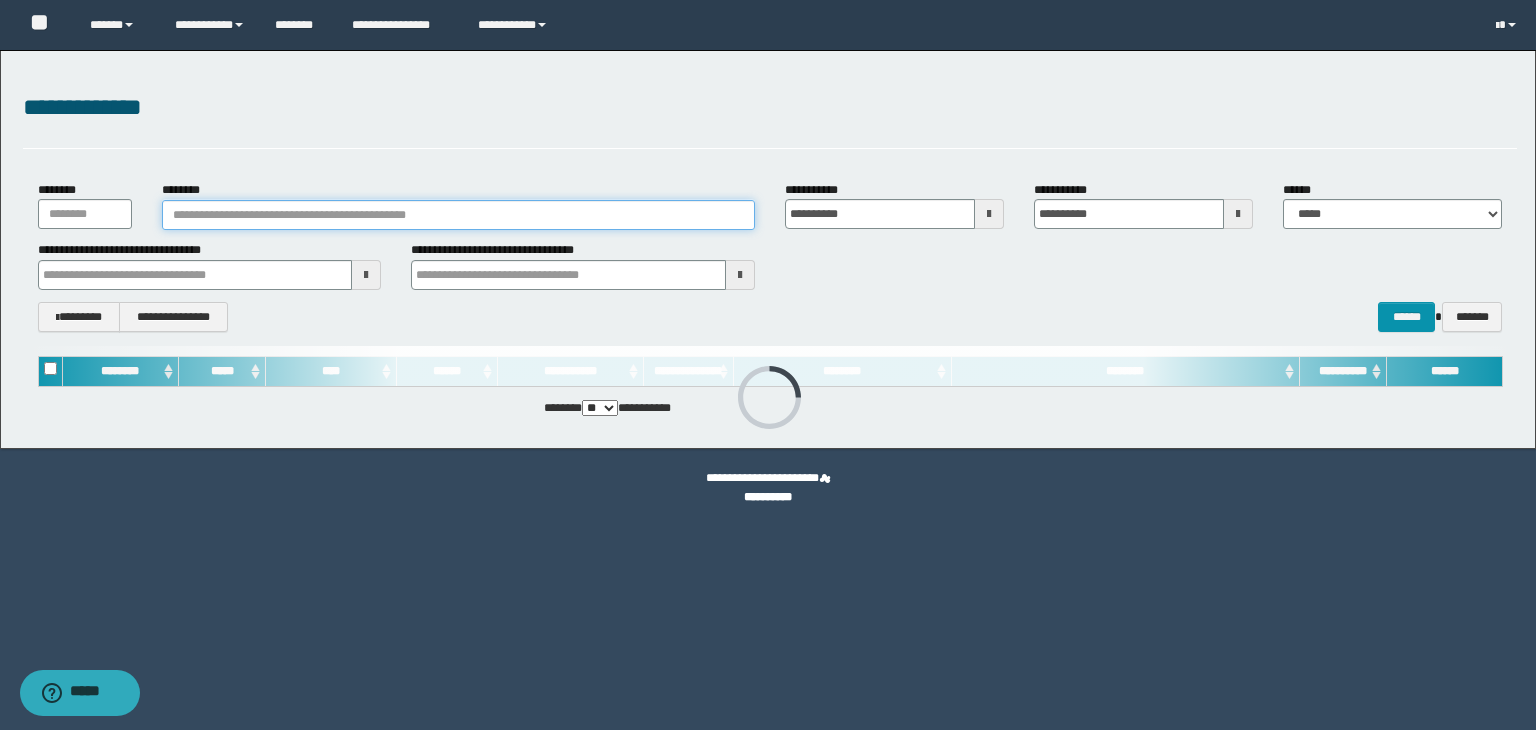 click on "********" at bounding box center [458, 215] 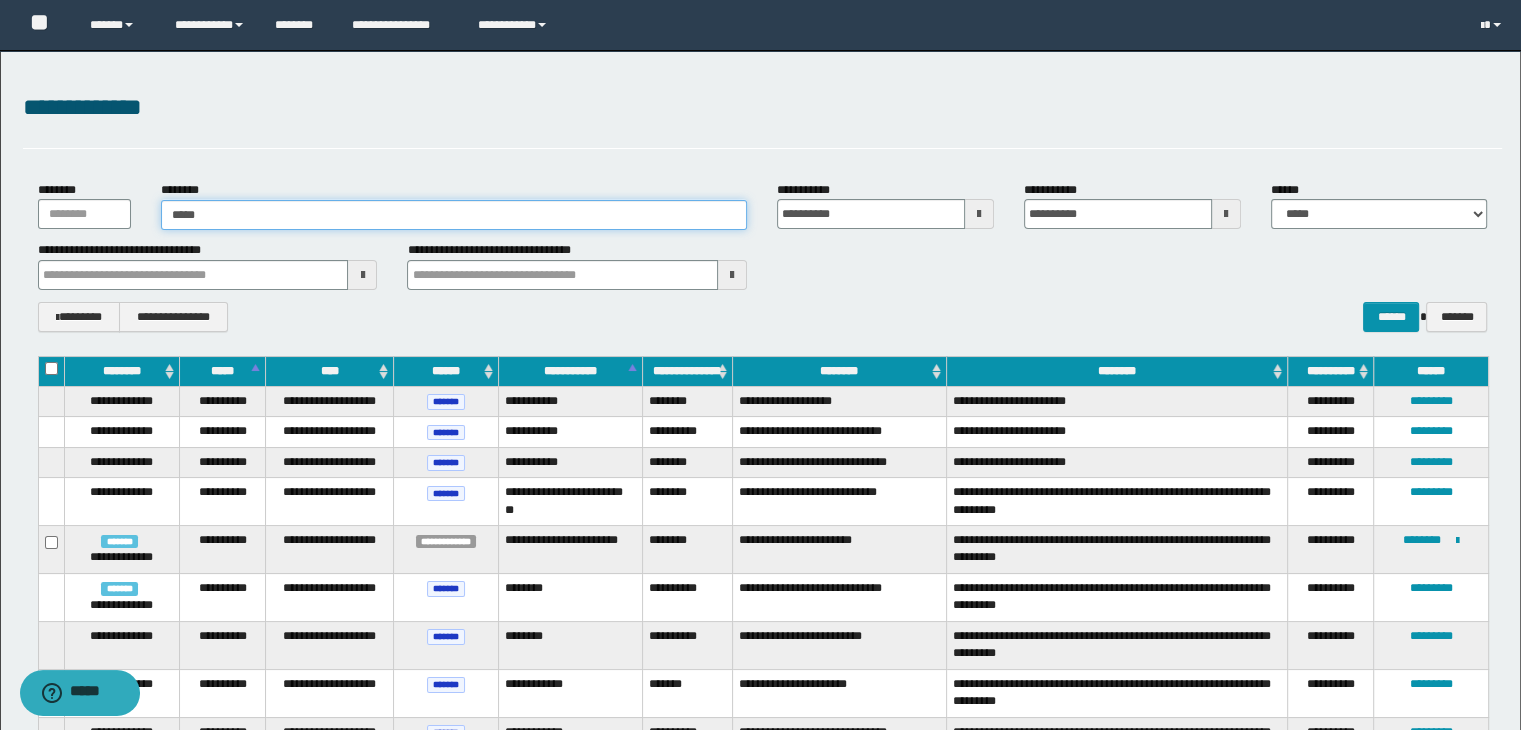 type on "******" 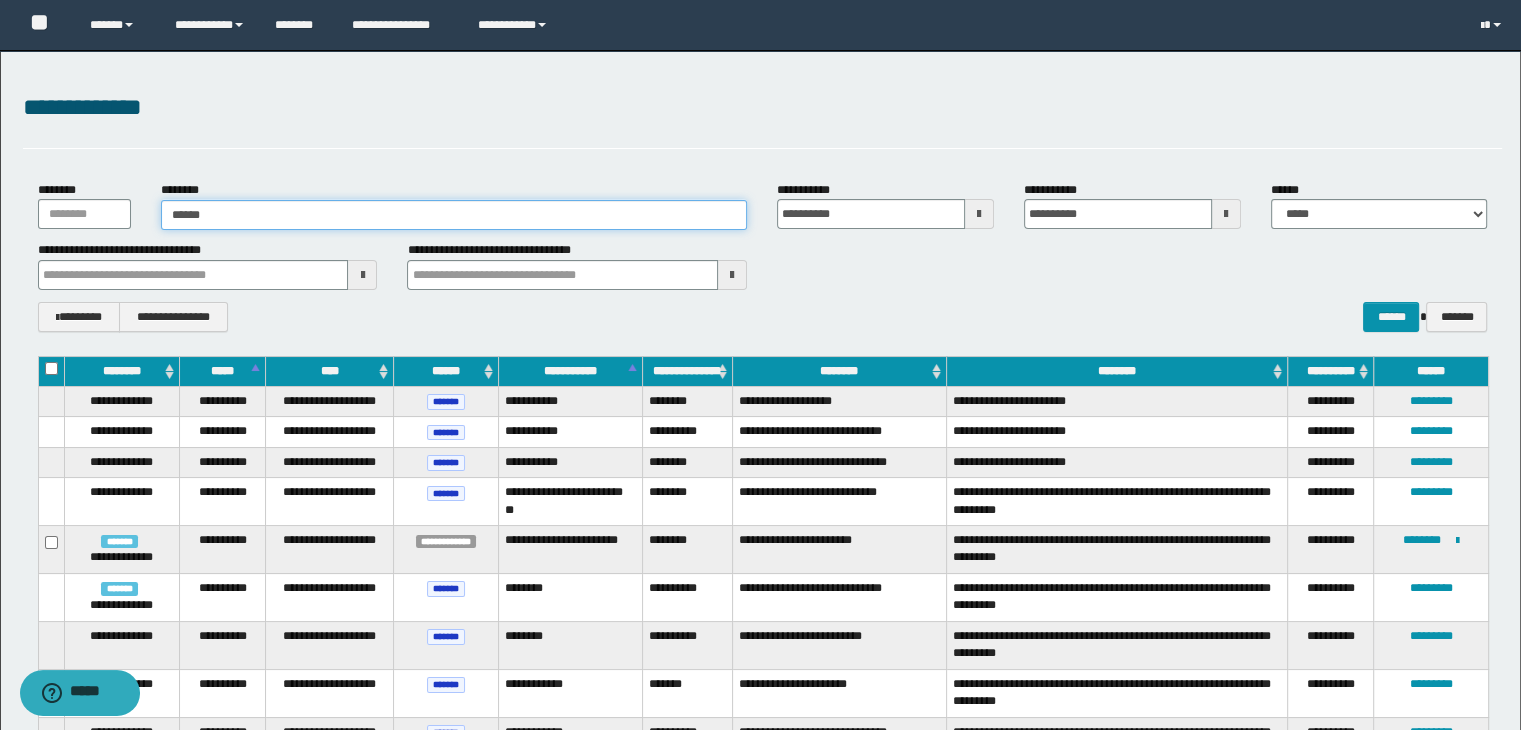 type on "******" 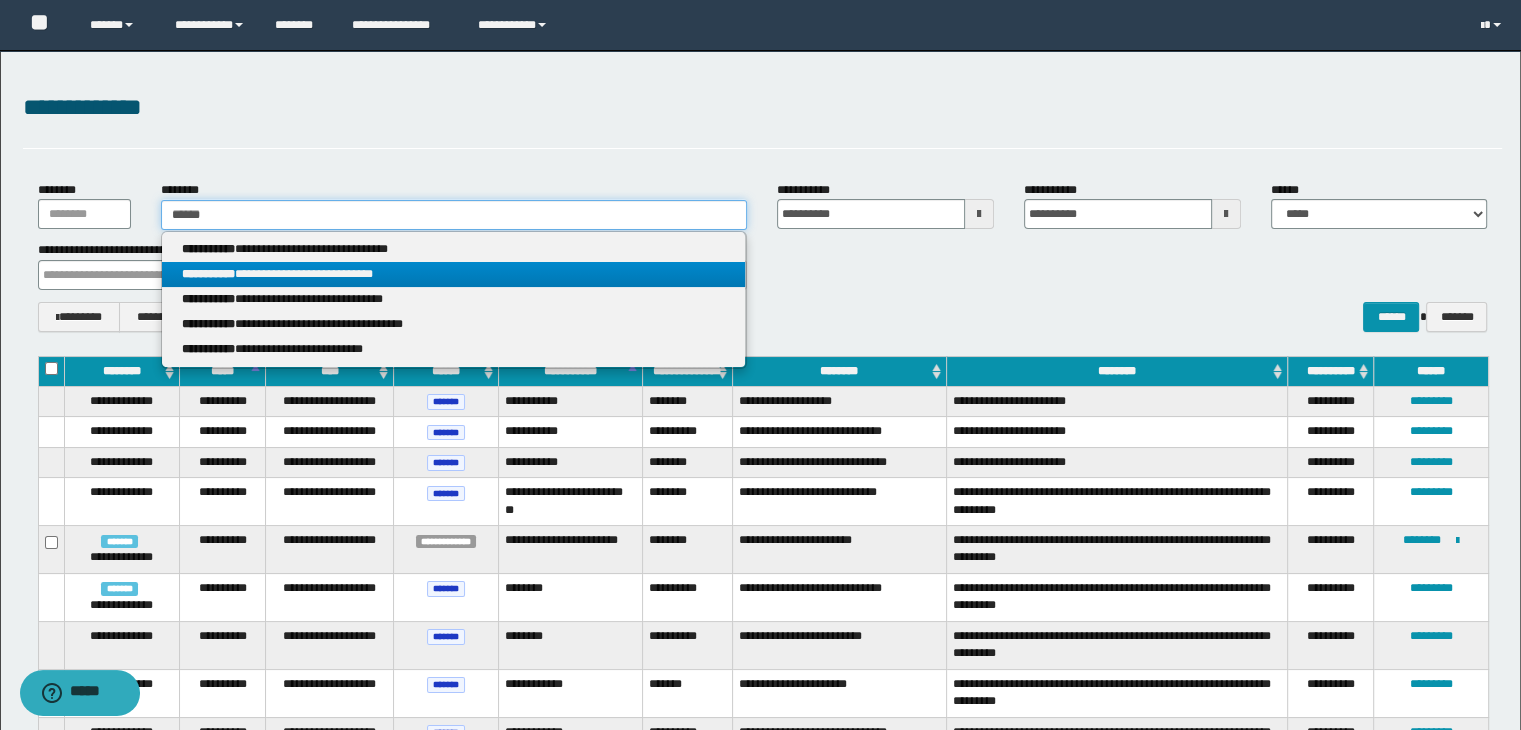 type on "******" 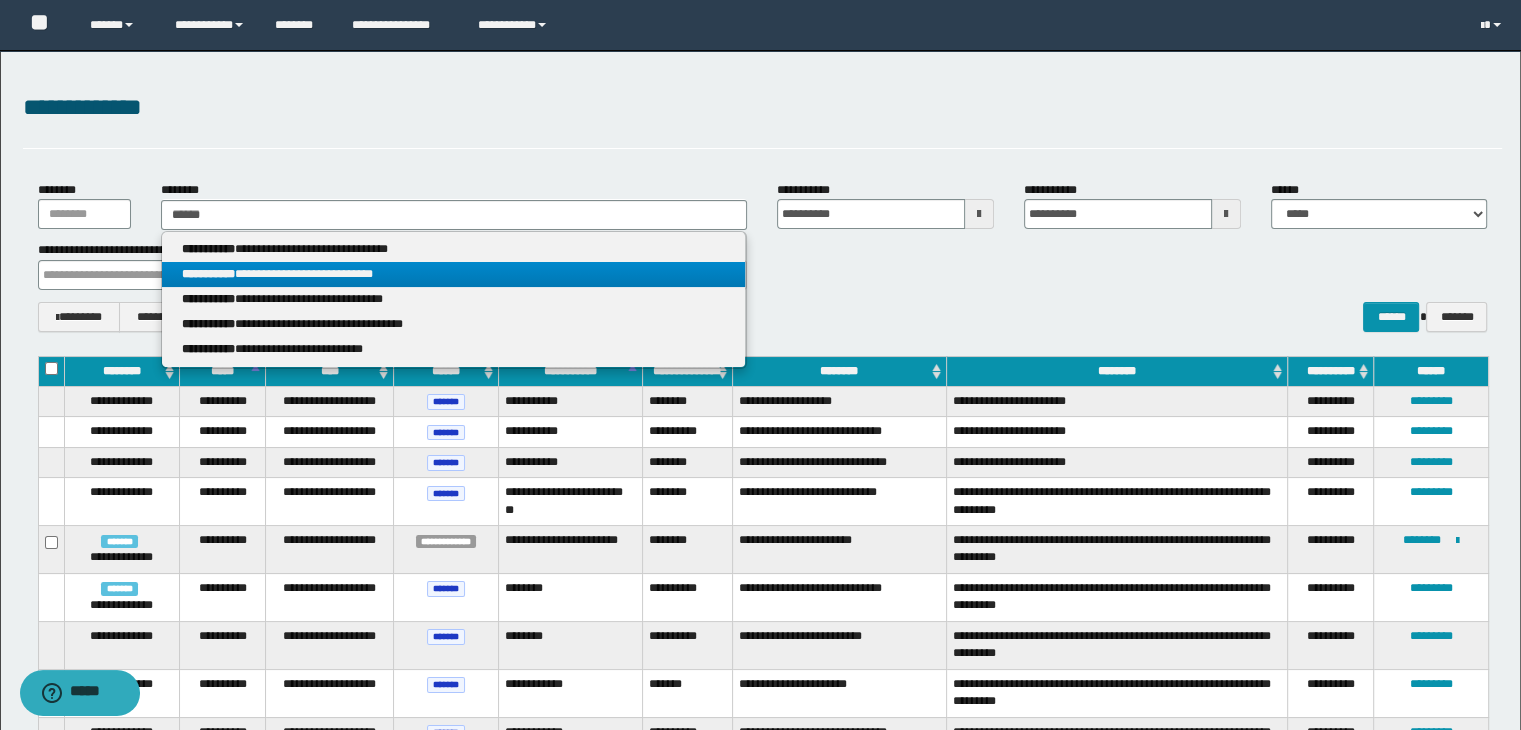click on "**********" at bounding box center (454, 274) 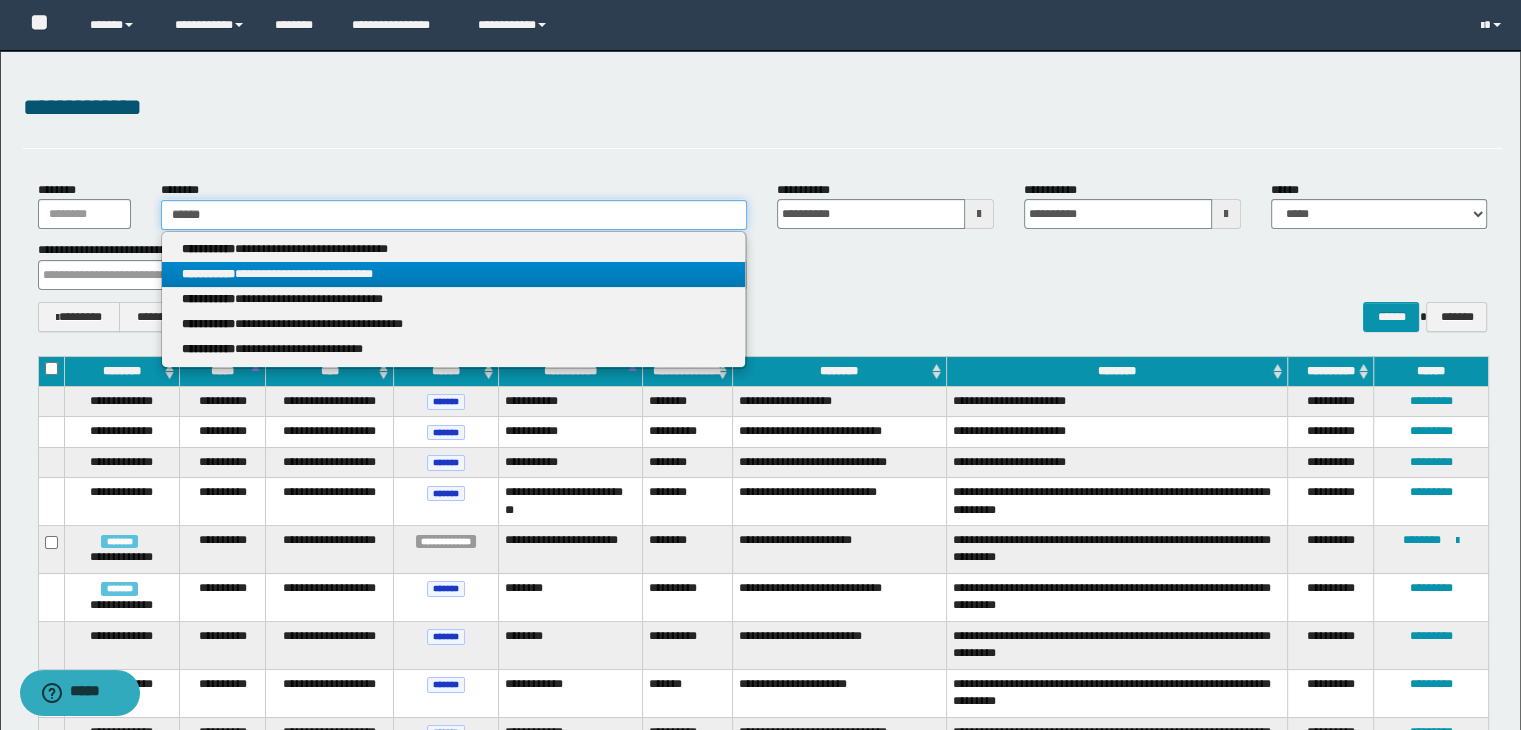 type 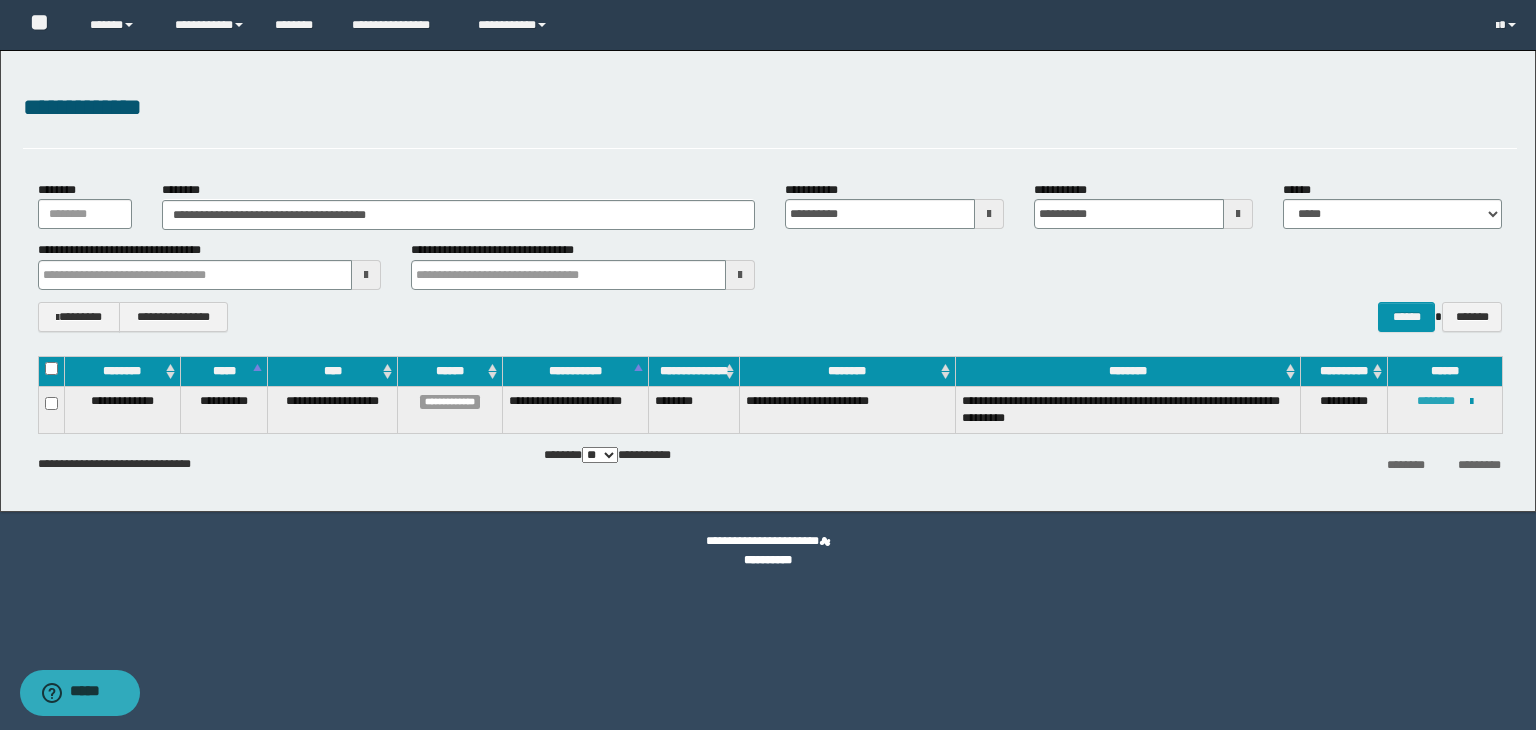 click on "********" at bounding box center (1436, 401) 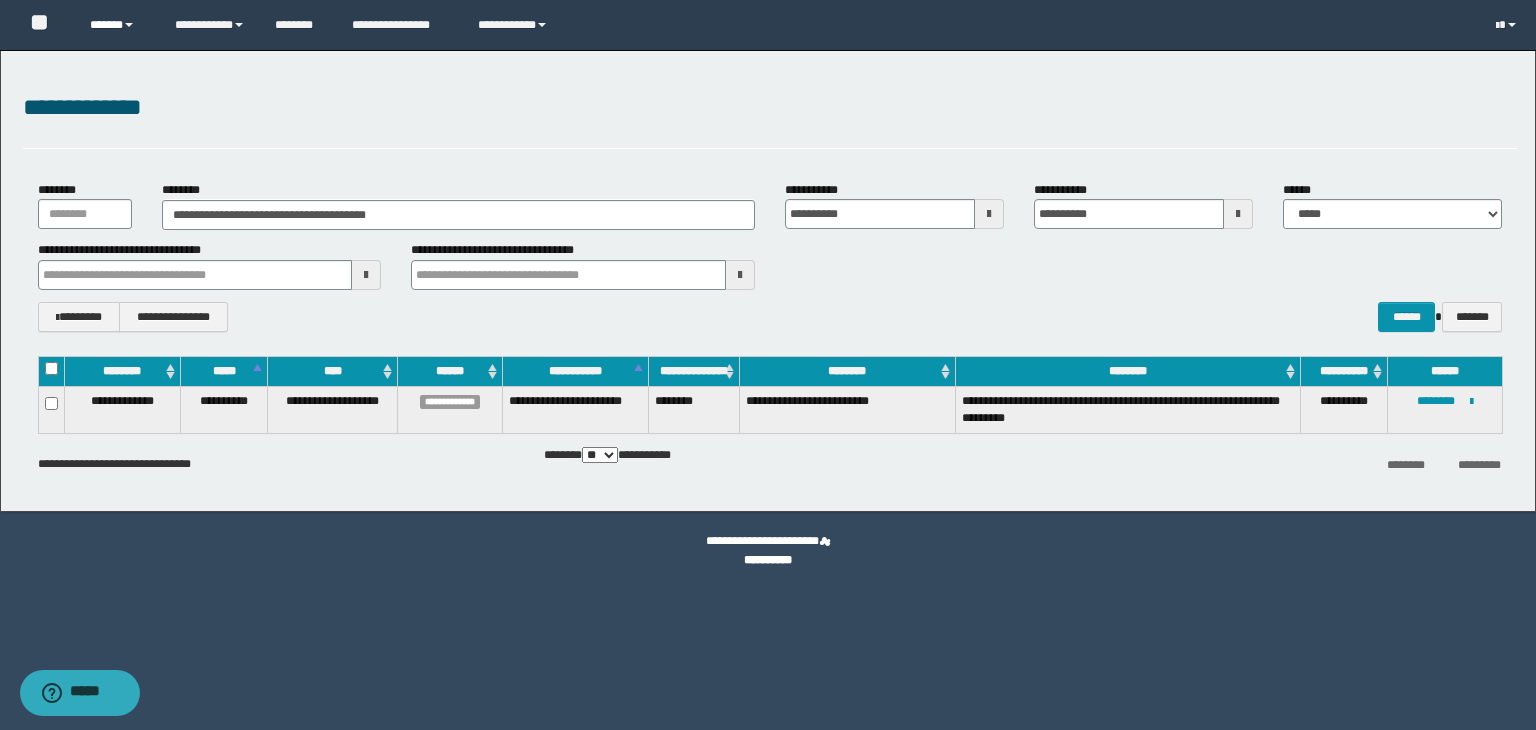 click at bounding box center [129, 25] 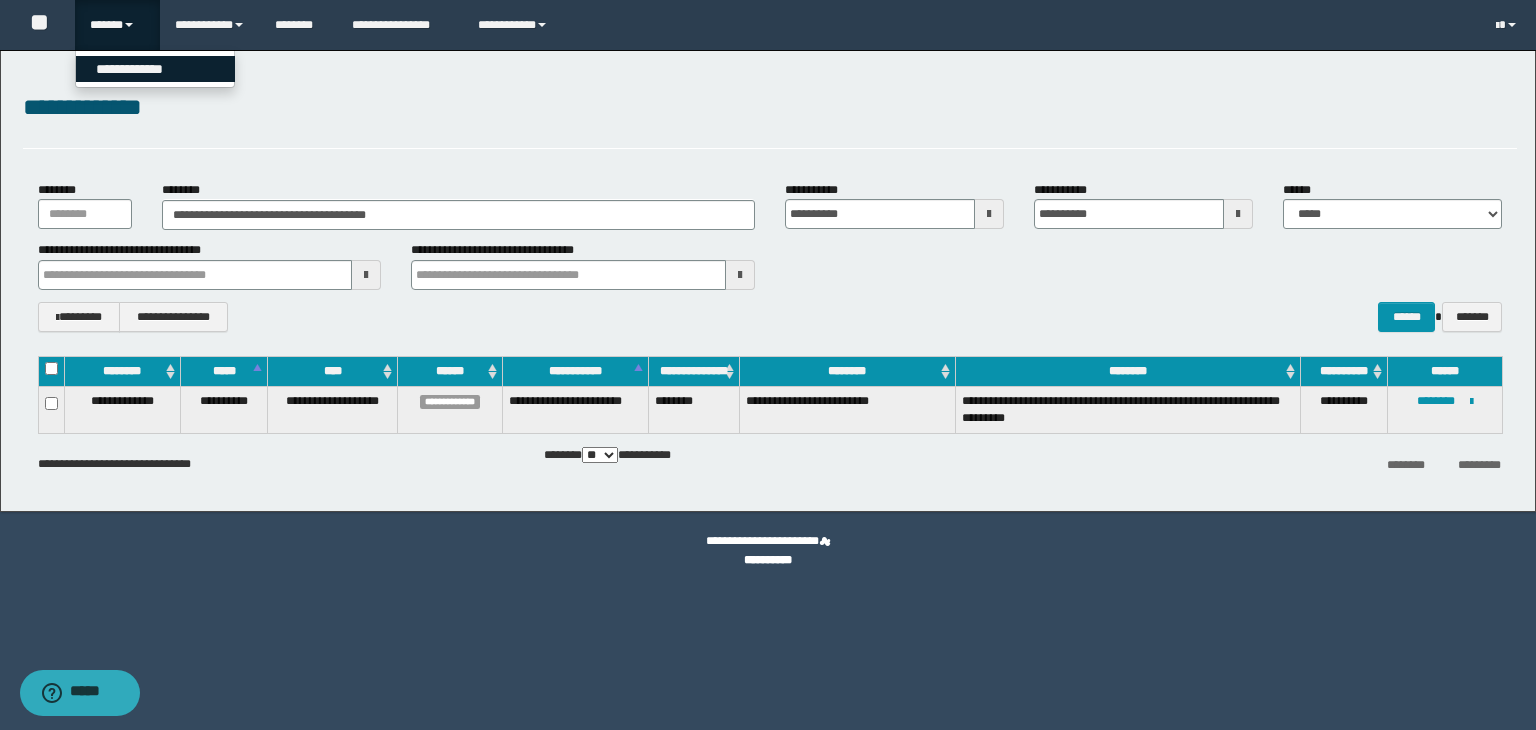 click on "**********" at bounding box center (155, 69) 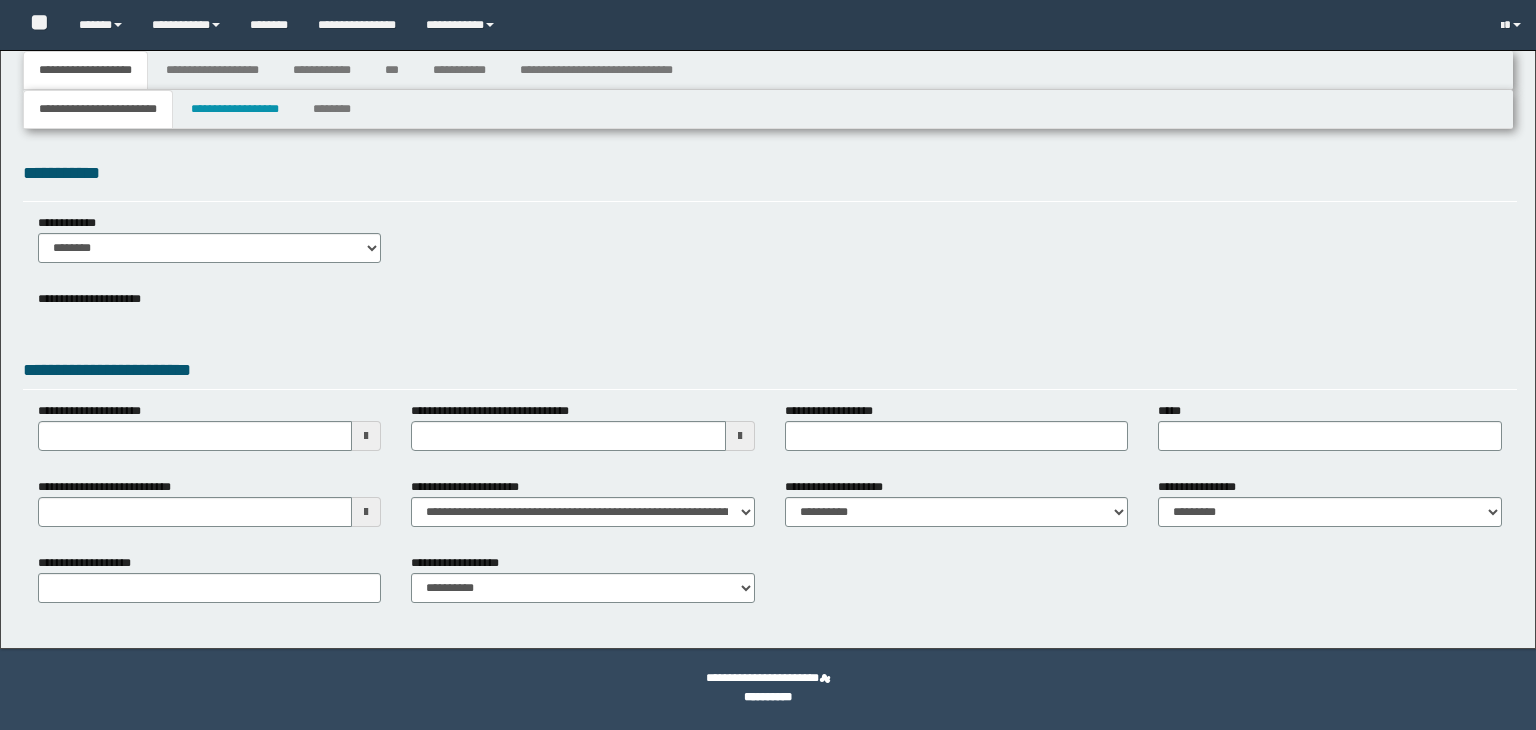 type 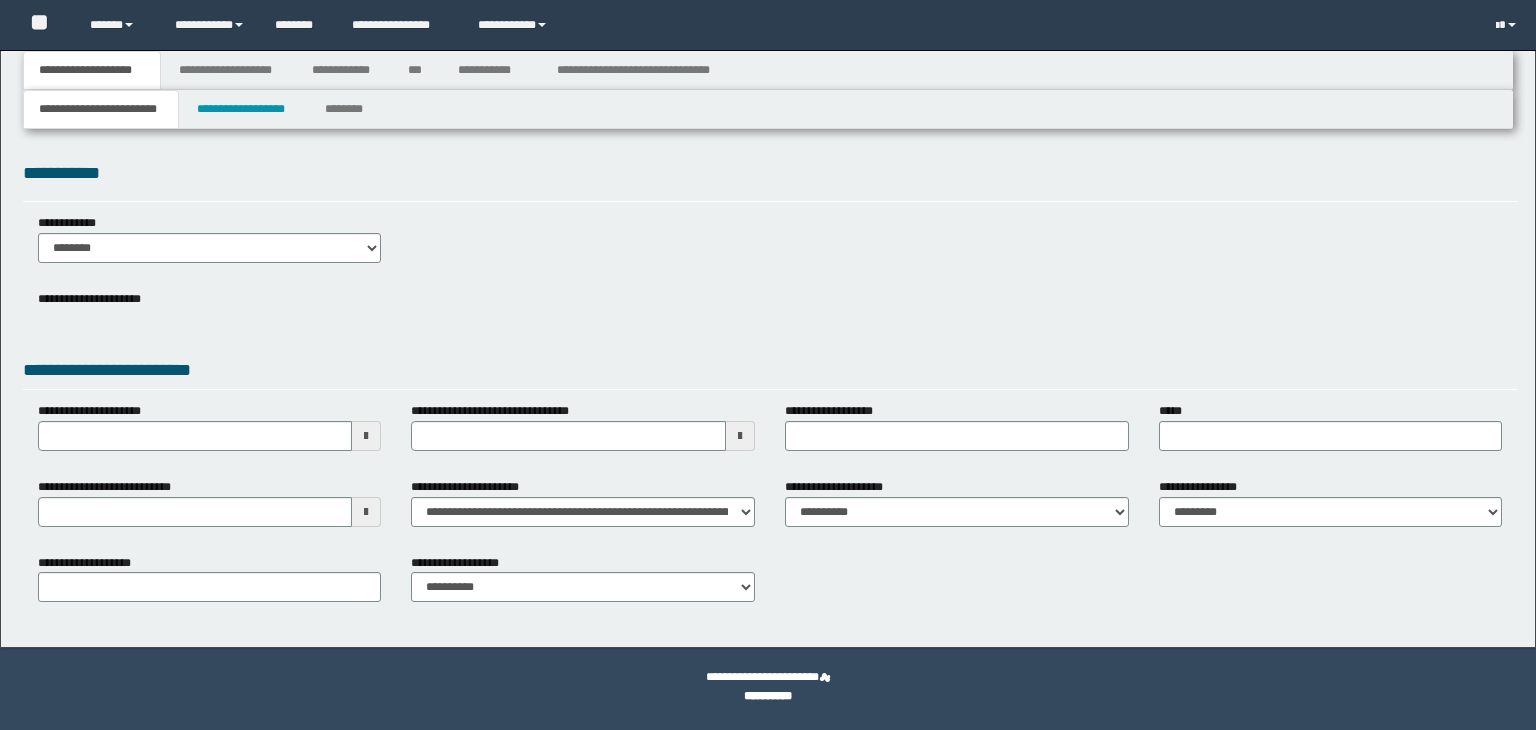 scroll, scrollTop: 0, scrollLeft: 0, axis: both 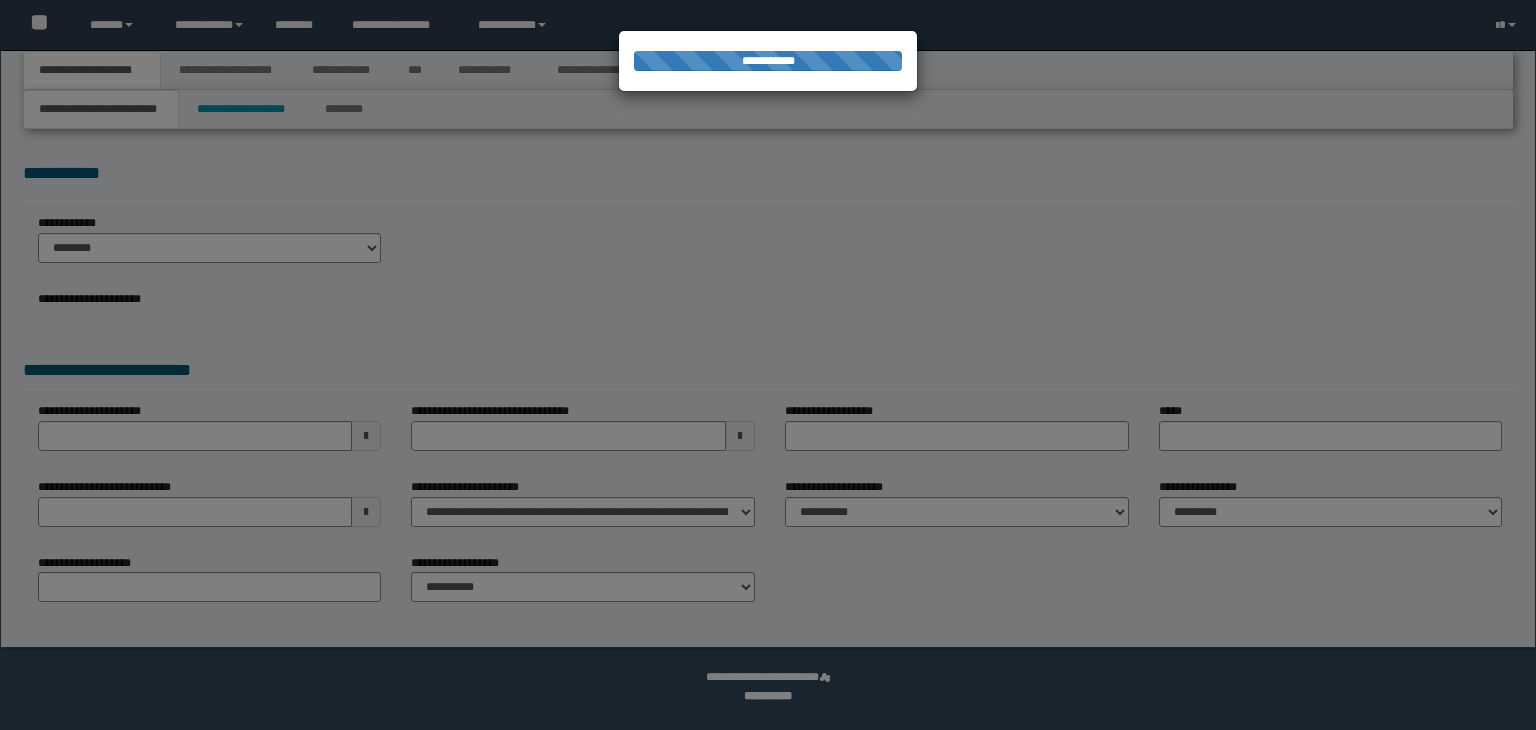 type on "**********" 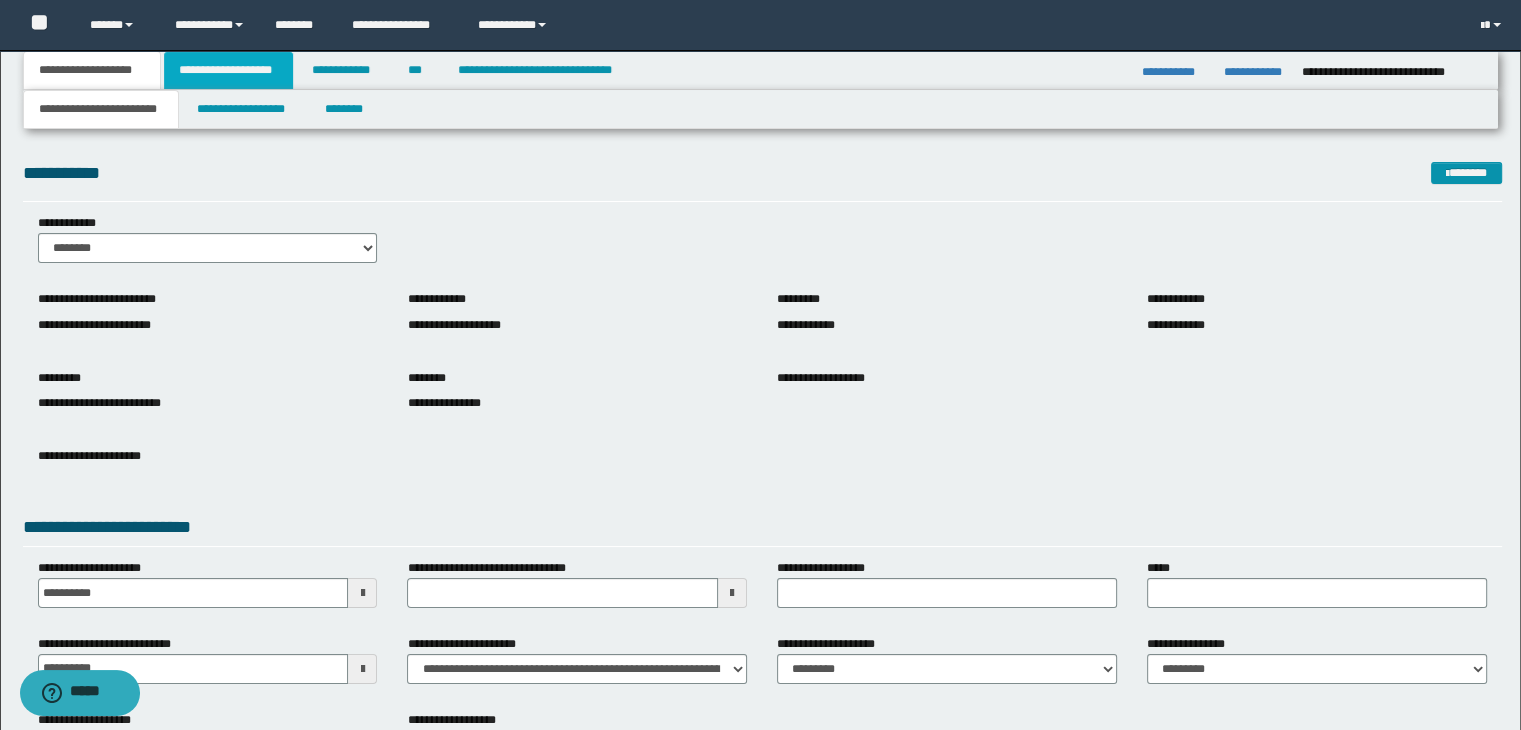 click on "**********" at bounding box center [228, 70] 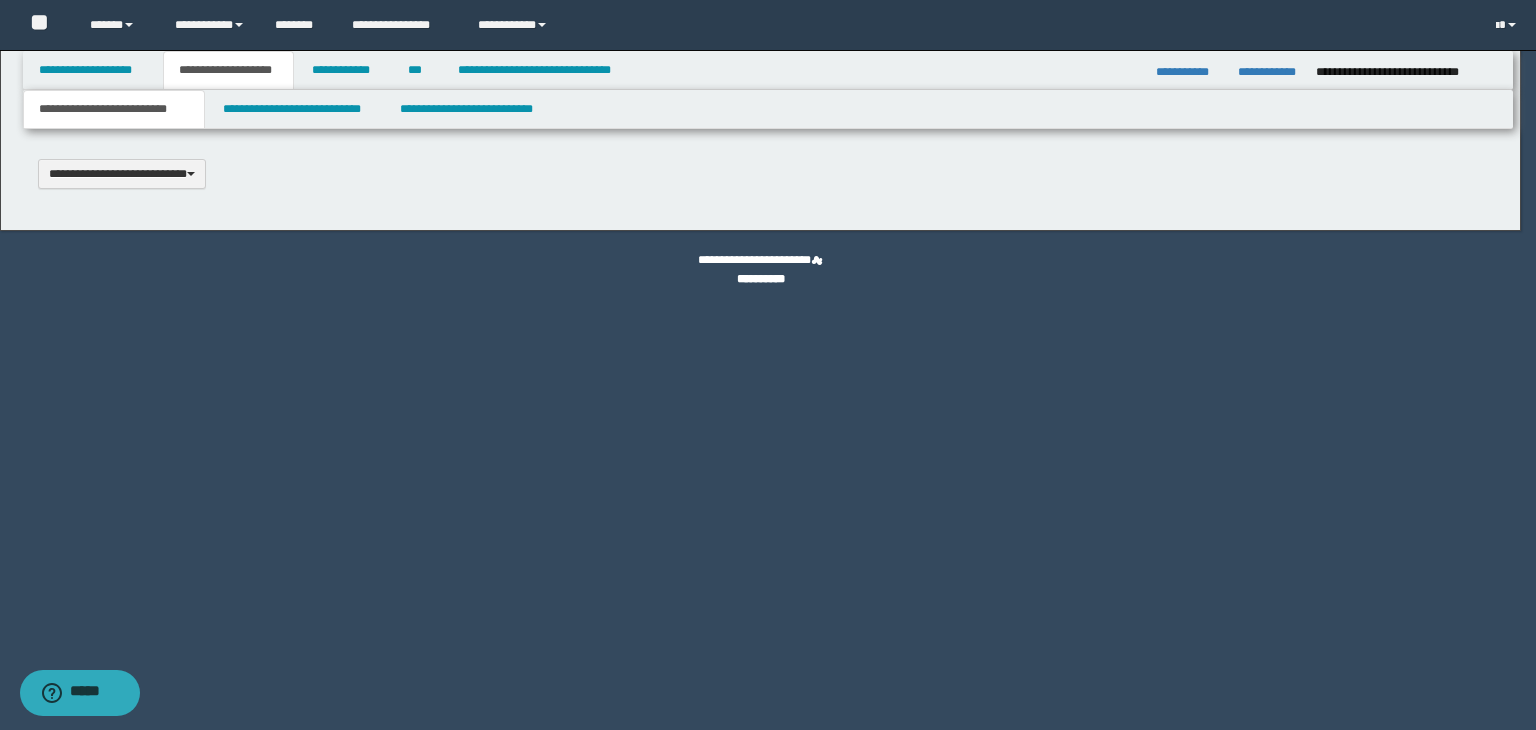 type 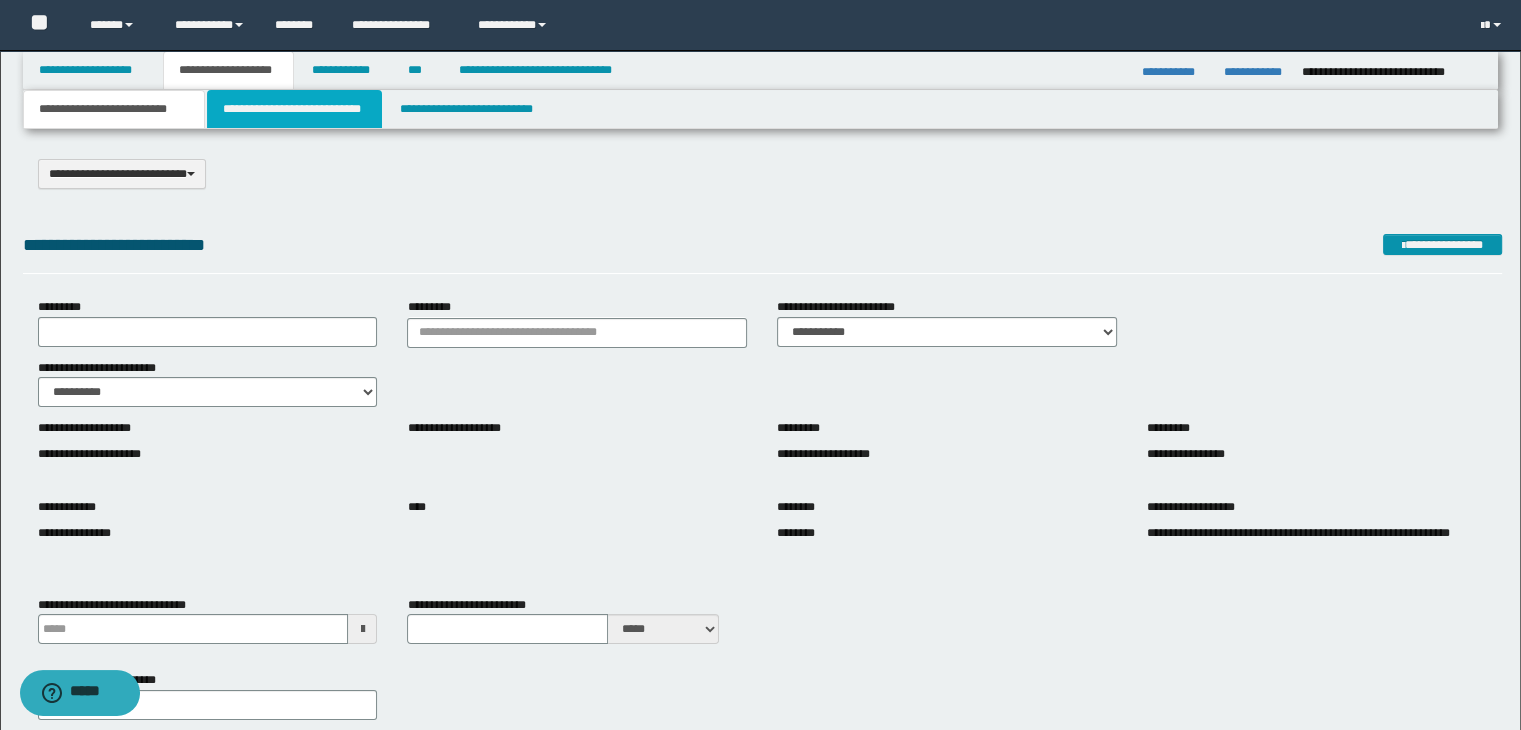click on "**********" at bounding box center [294, 109] 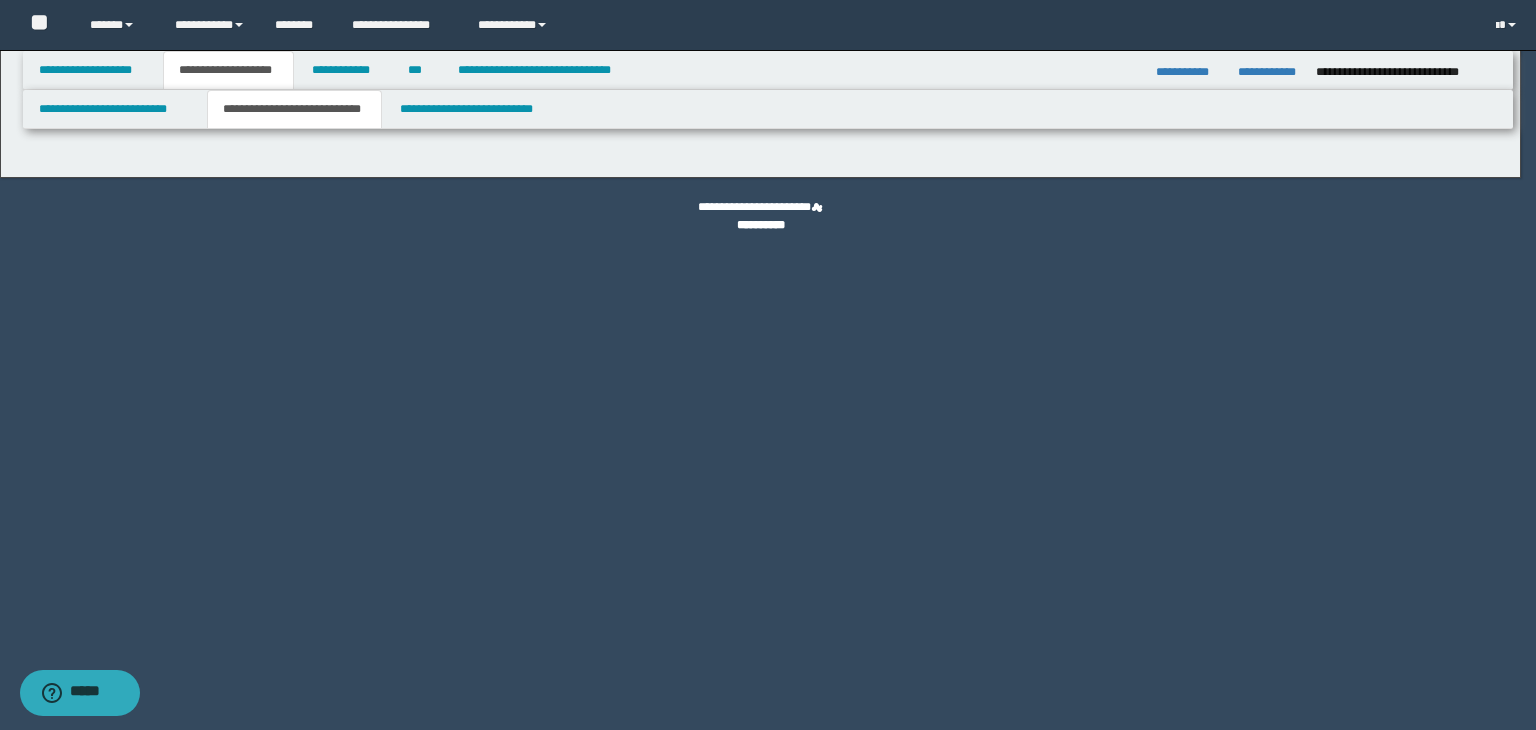 select on "*" 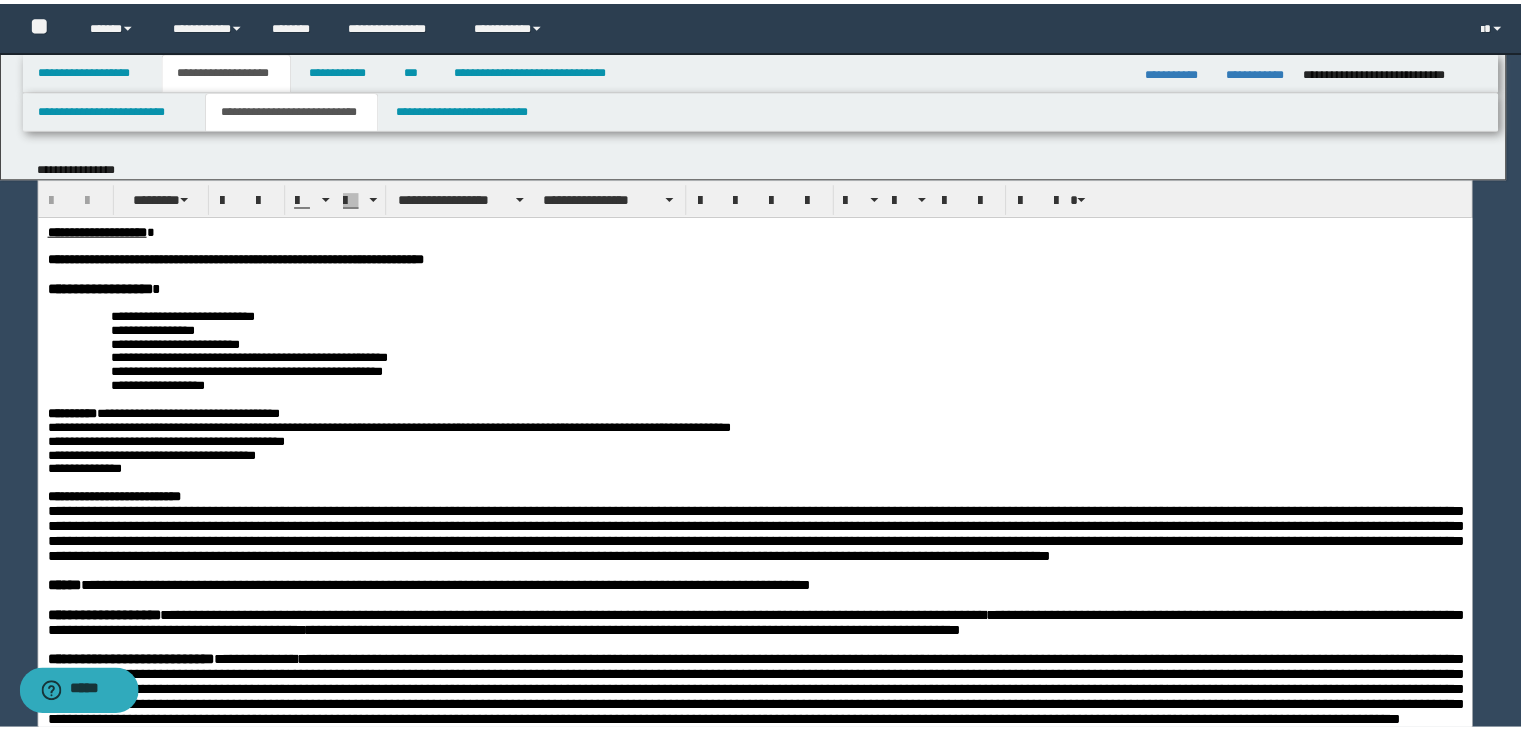 scroll, scrollTop: 0, scrollLeft: 0, axis: both 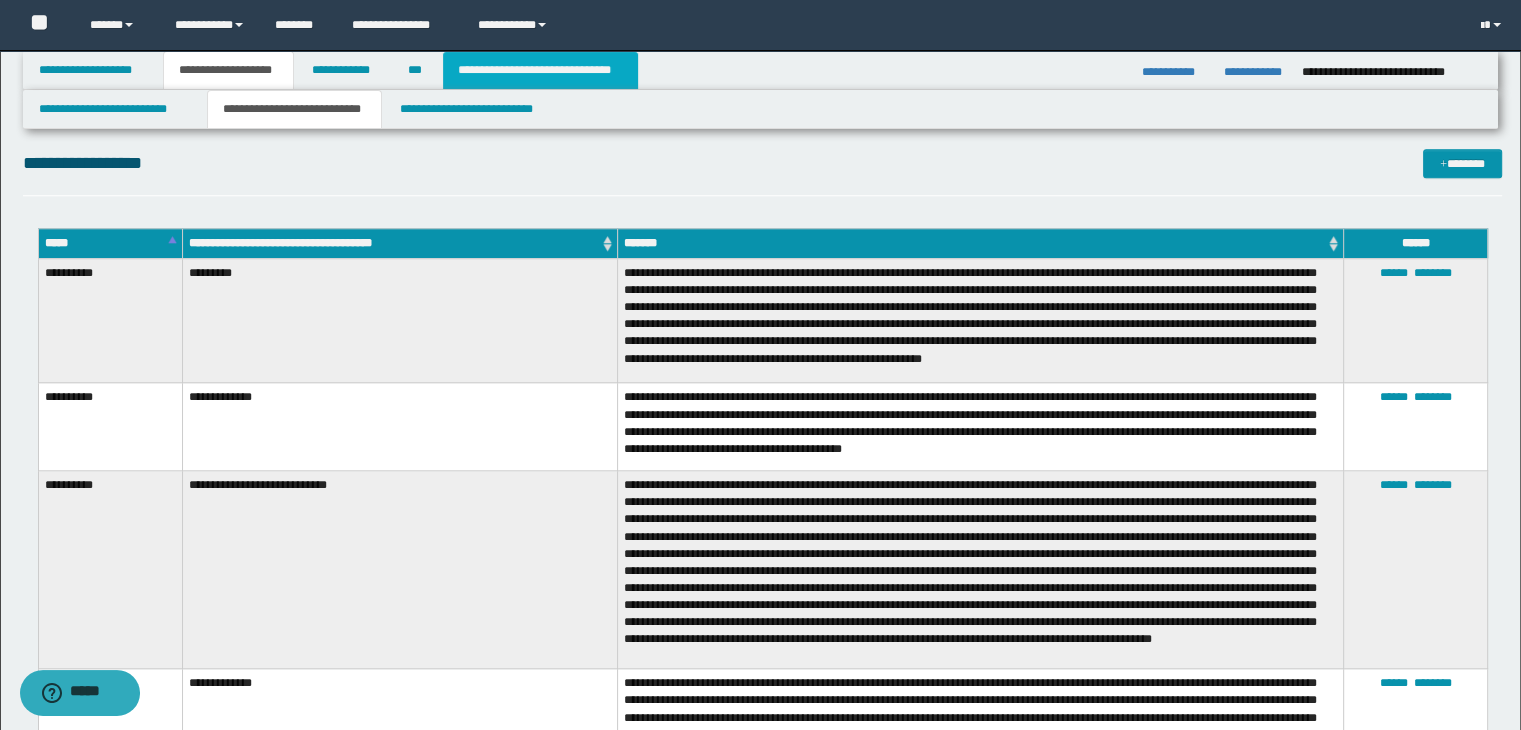 click on "**********" at bounding box center (540, 70) 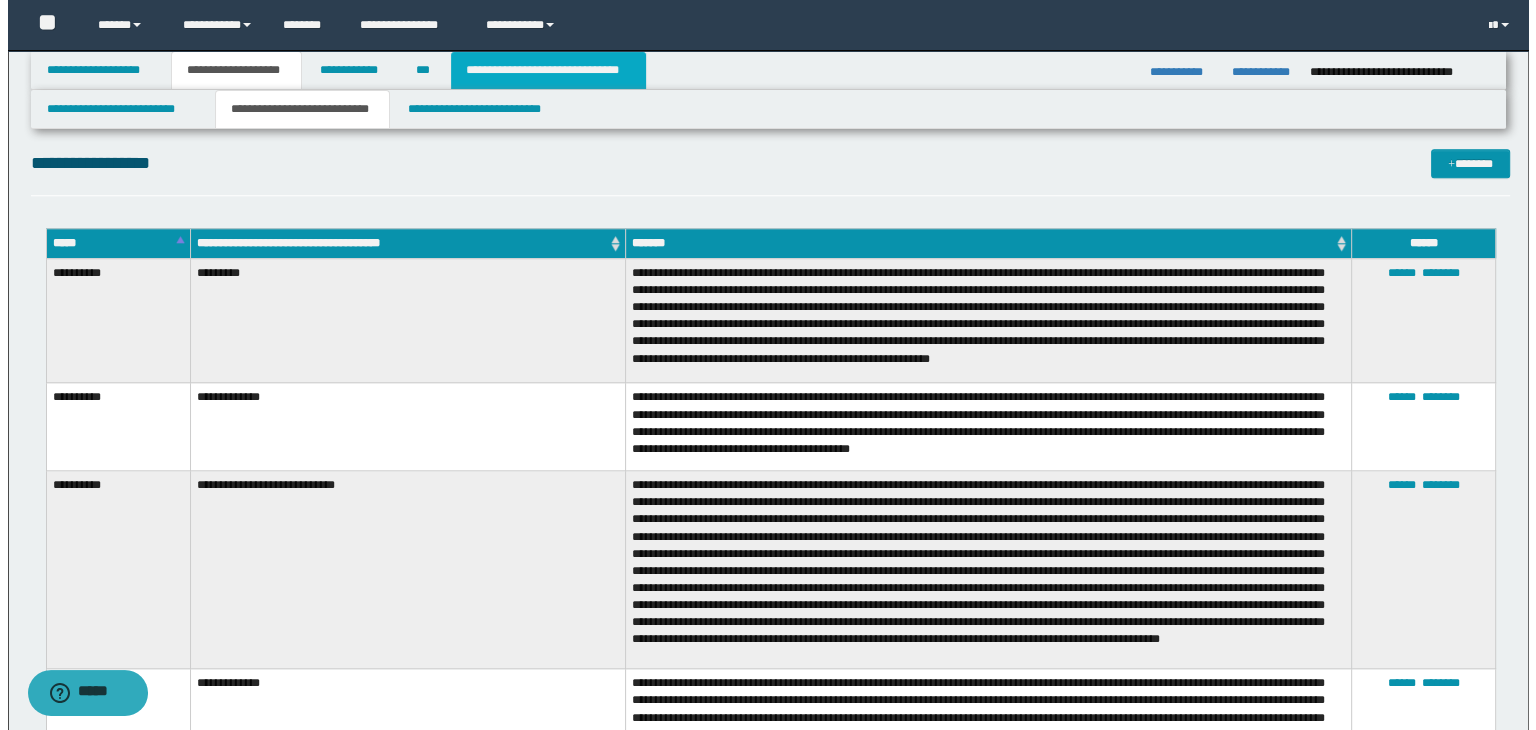 scroll, scrollTop: 0, scrollLeft: 0, axis: both 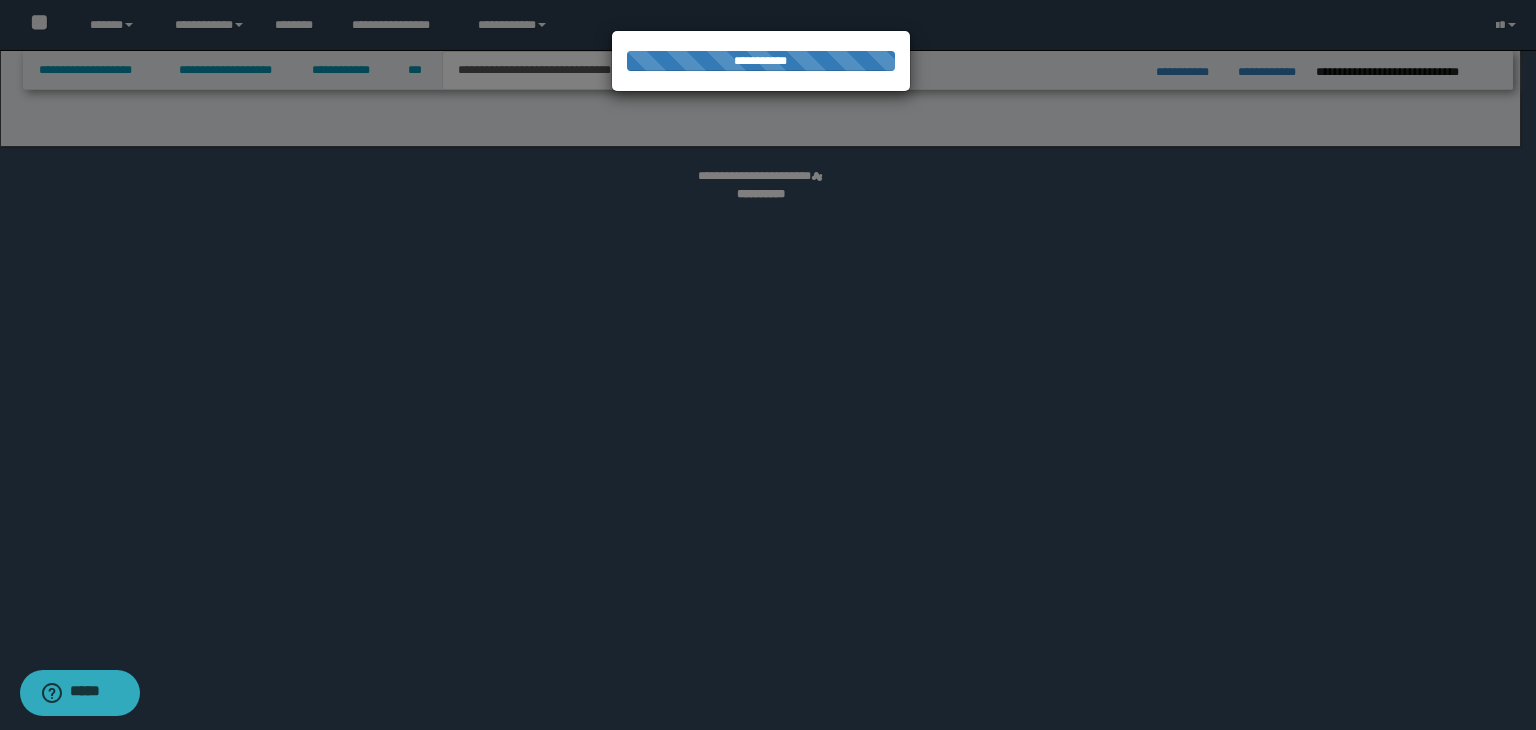 select on "*" 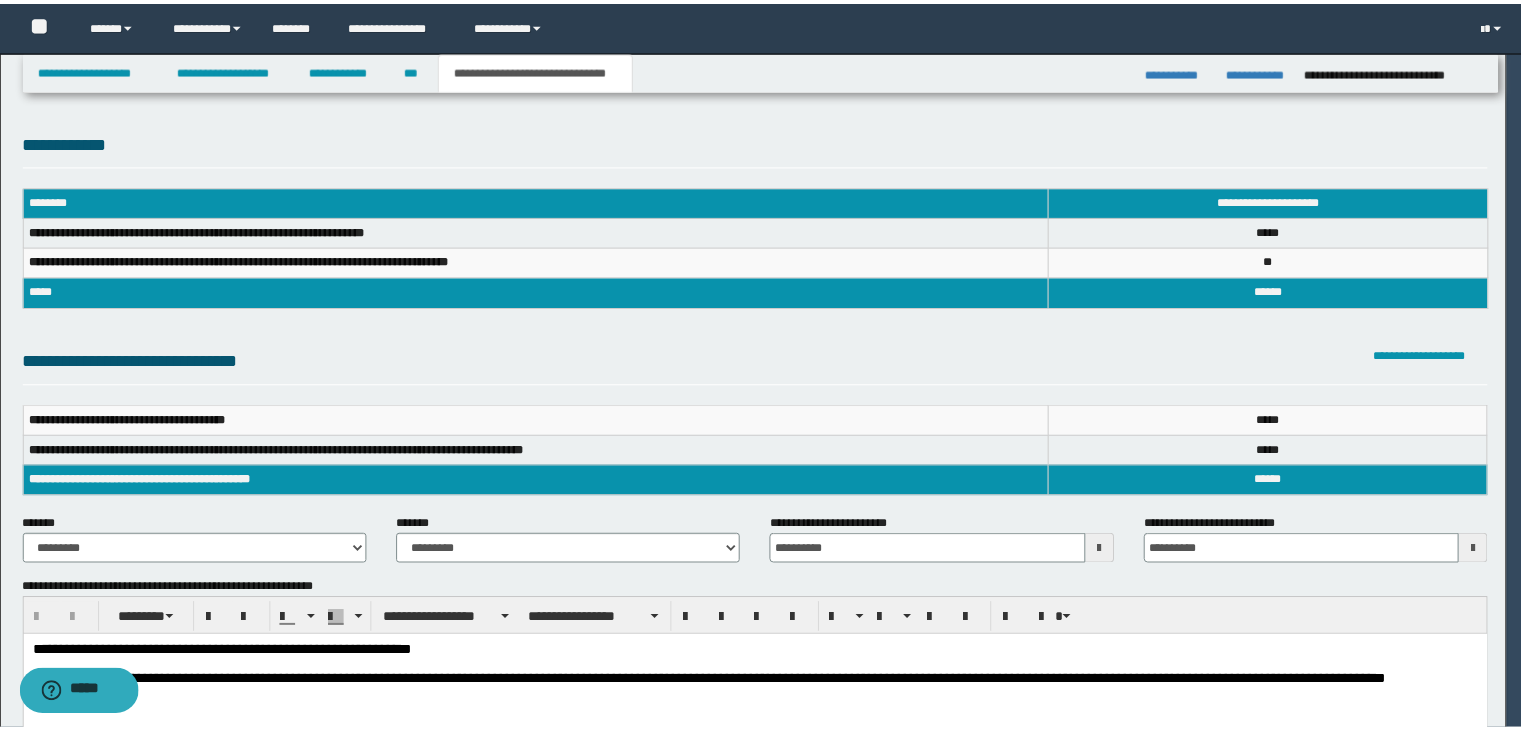 scroll, scrollTop: 0, scrollLeft: 0, axis: both 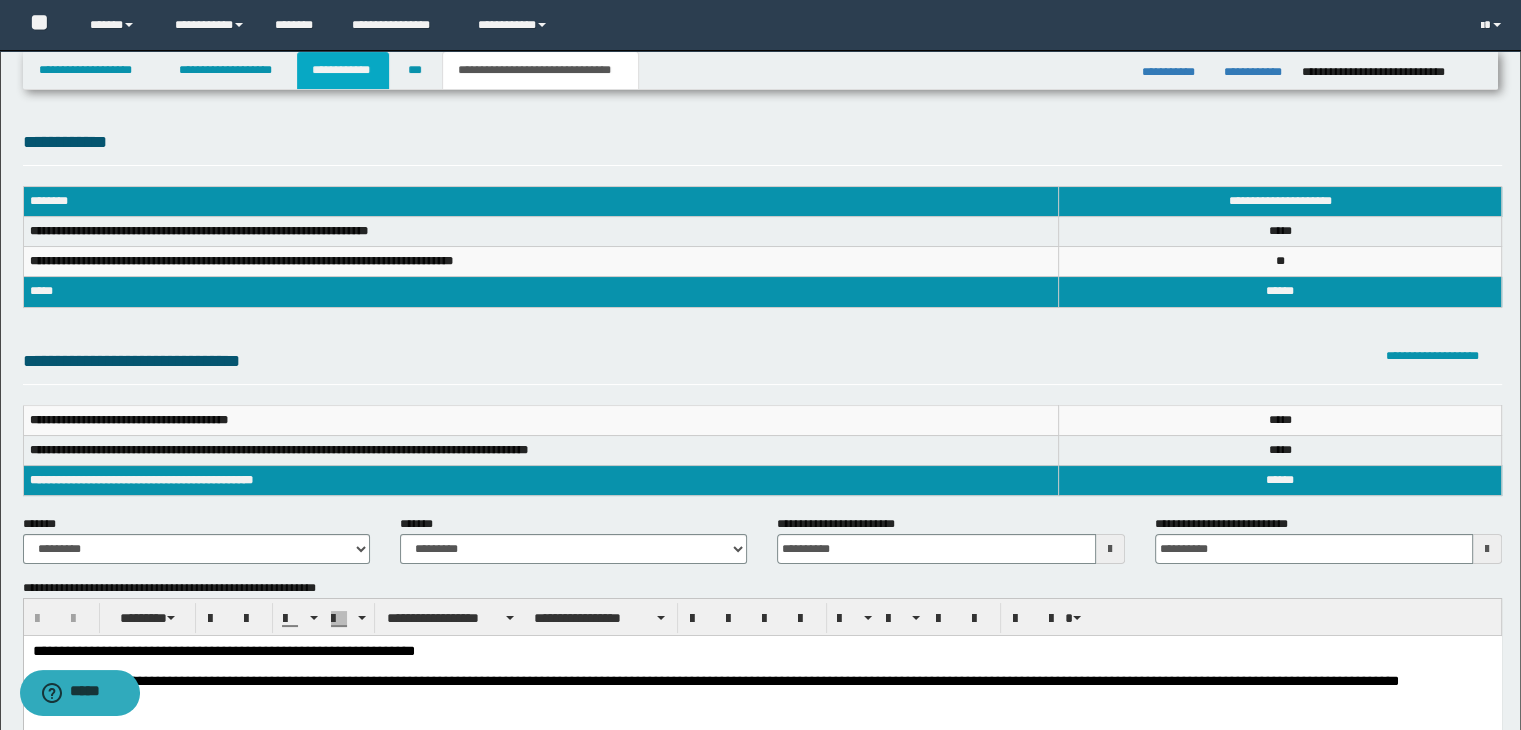 click on "**********" at bounding box center (343, 70) 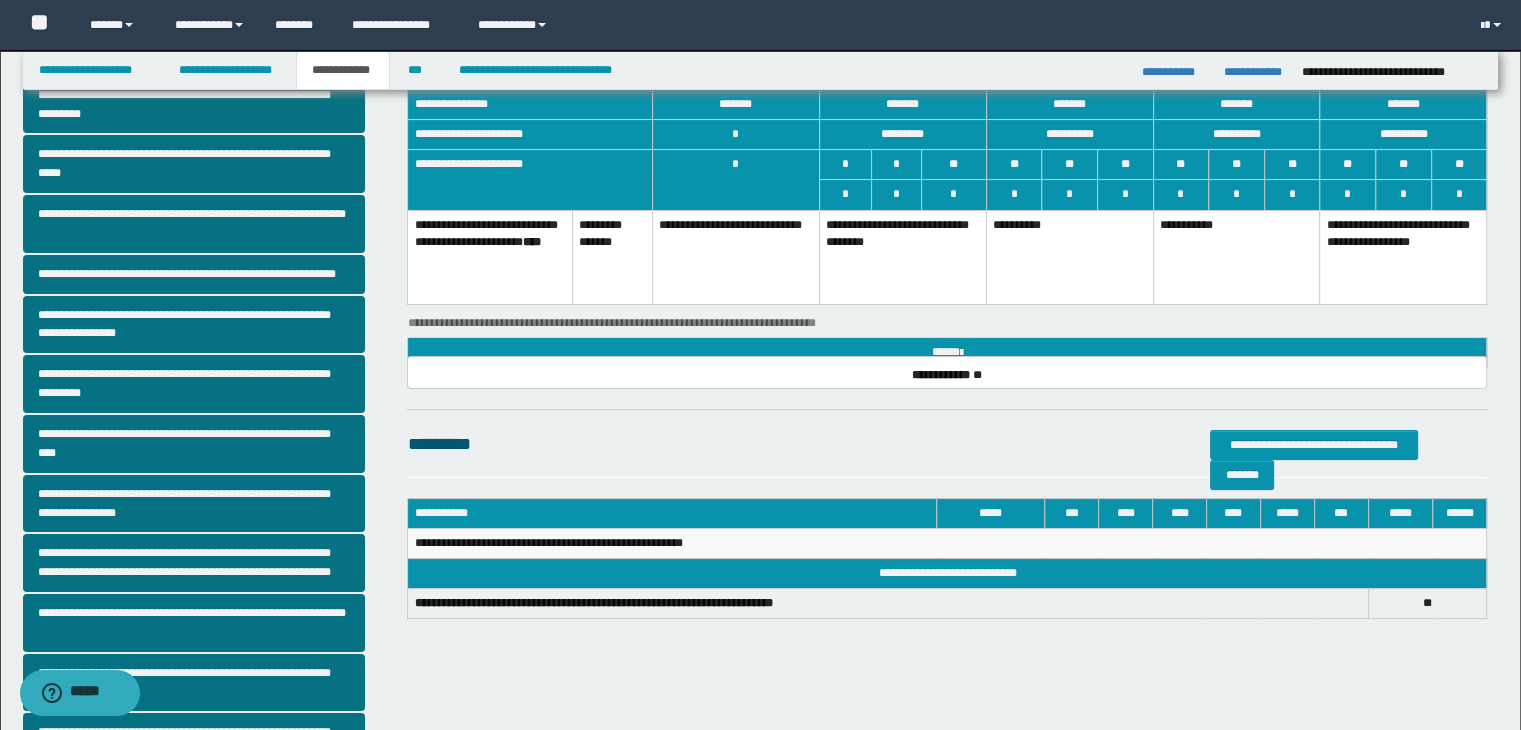 scroll, scrollTop: 381, scrollLeft: 0, axis: vertical 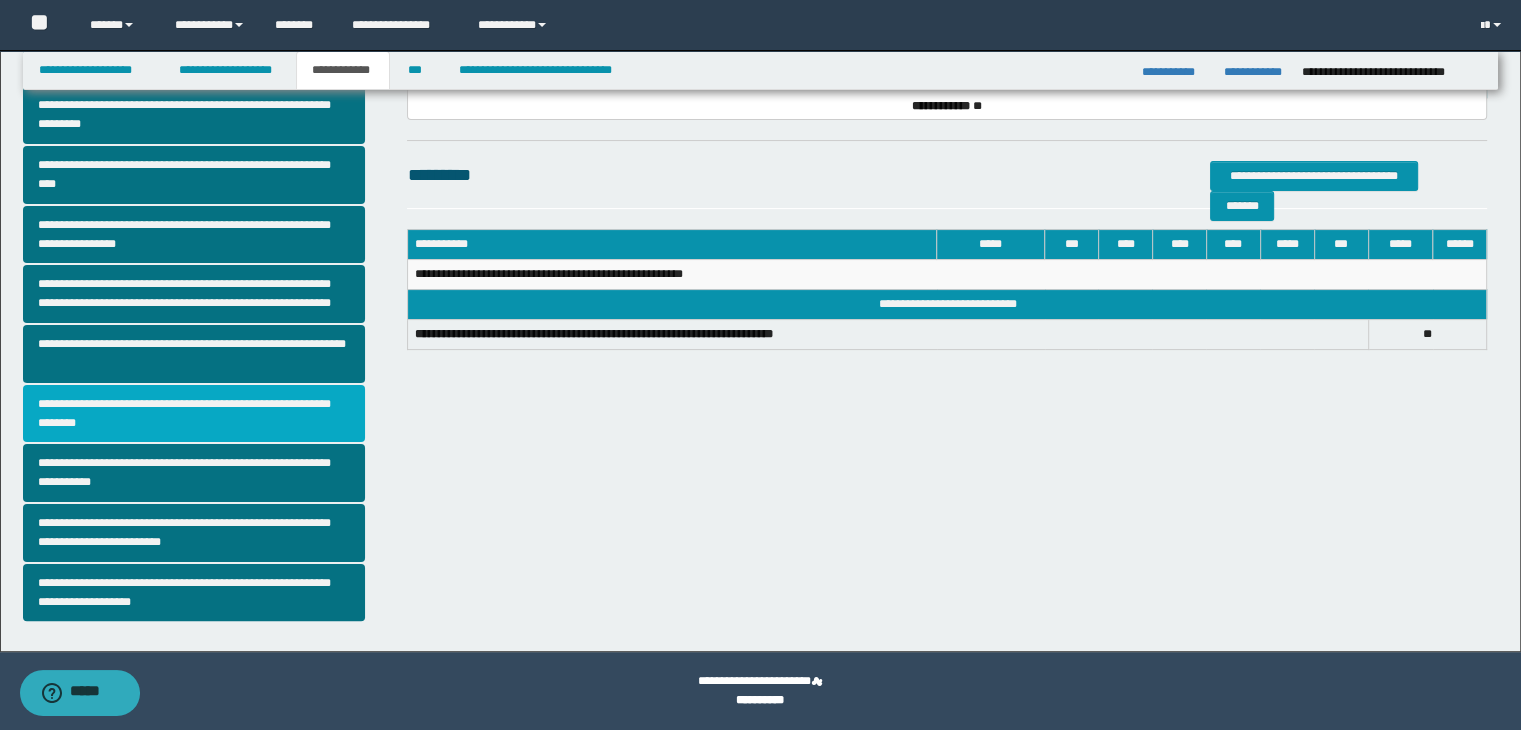 click on "**********" at bounding box center [194, 414] 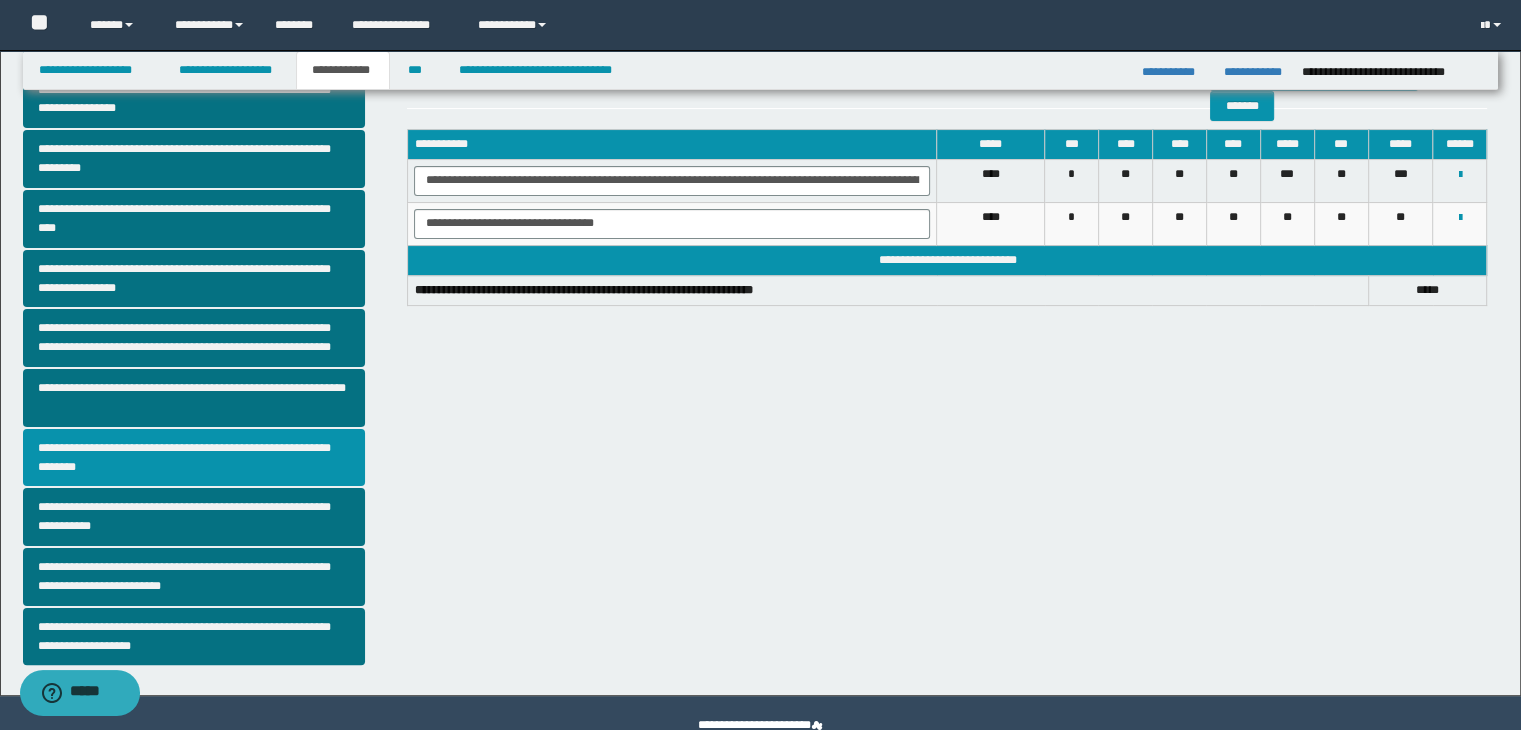 scroll, scrollTop: 381, scrollLeft: 0, axis: vertical 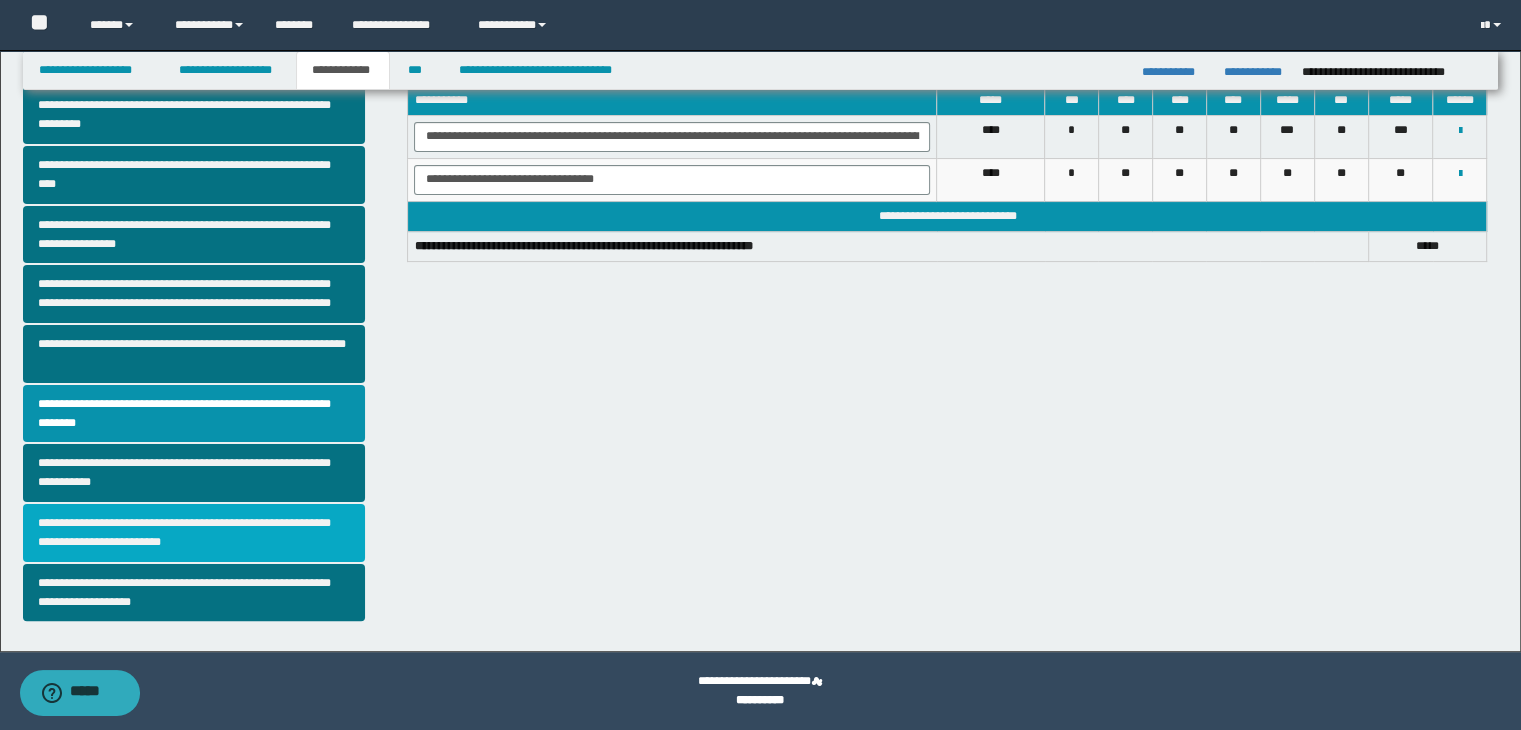 click on "**********" at bounding box center (194, 533) 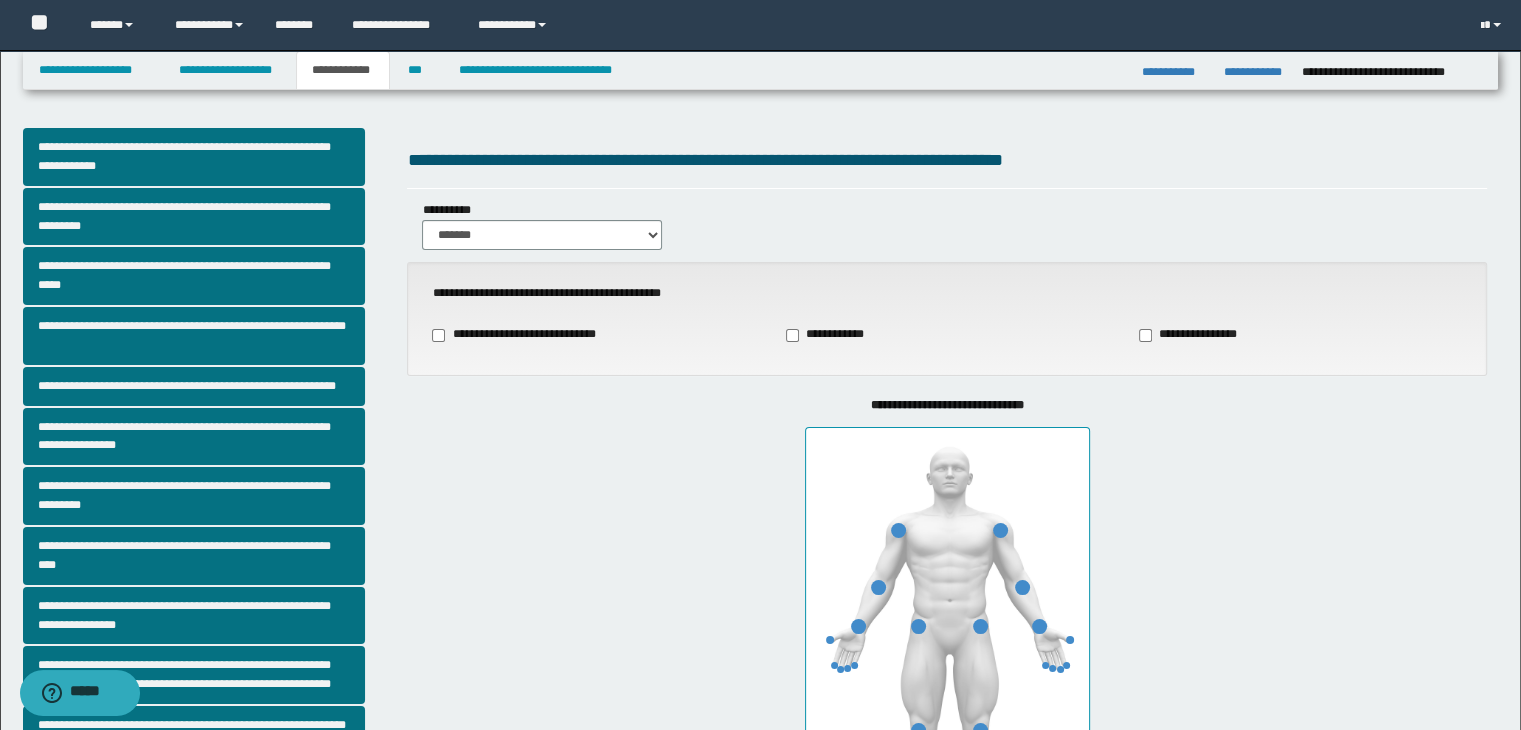 type on "**" 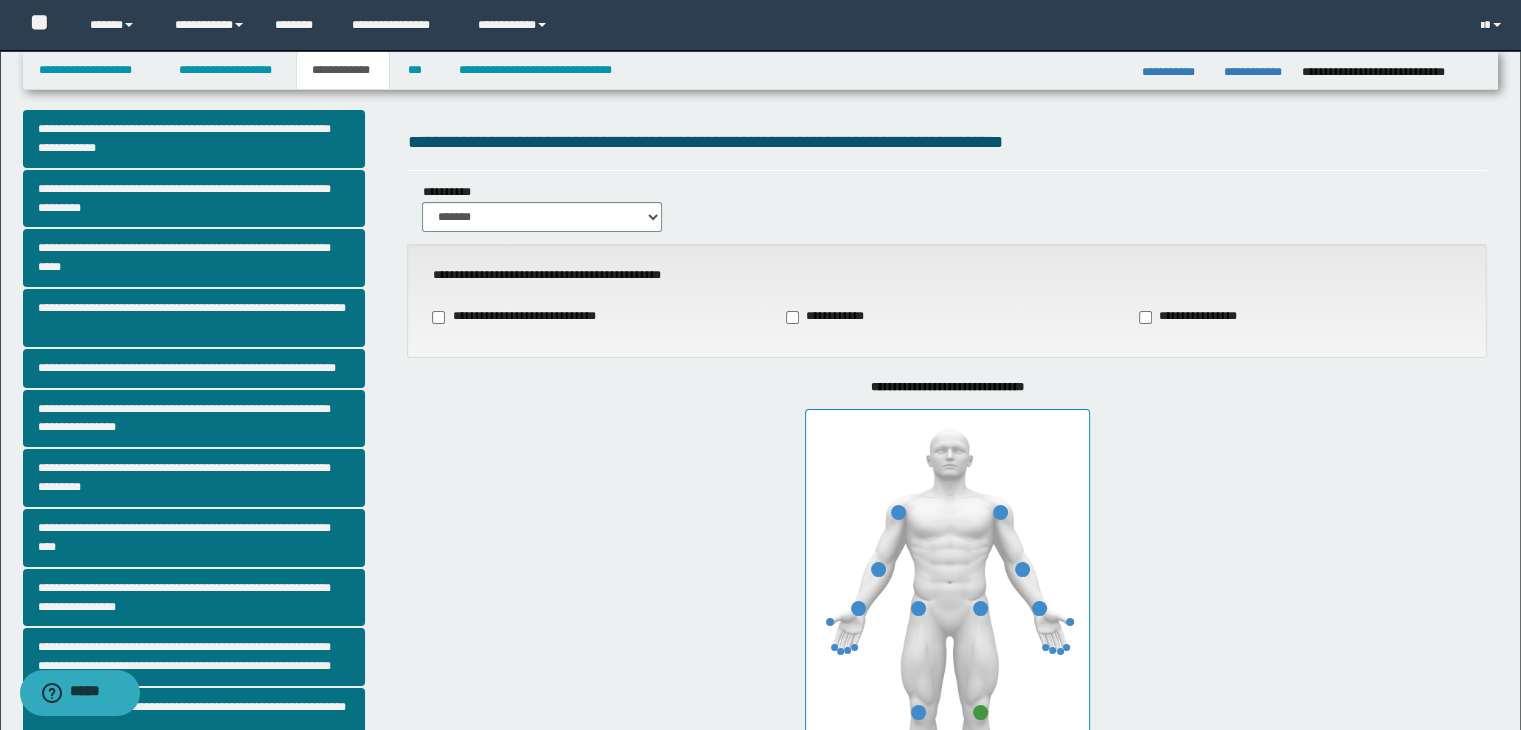 scroll, scrollTop: 16, scrollLeft: 0, axis: vertical 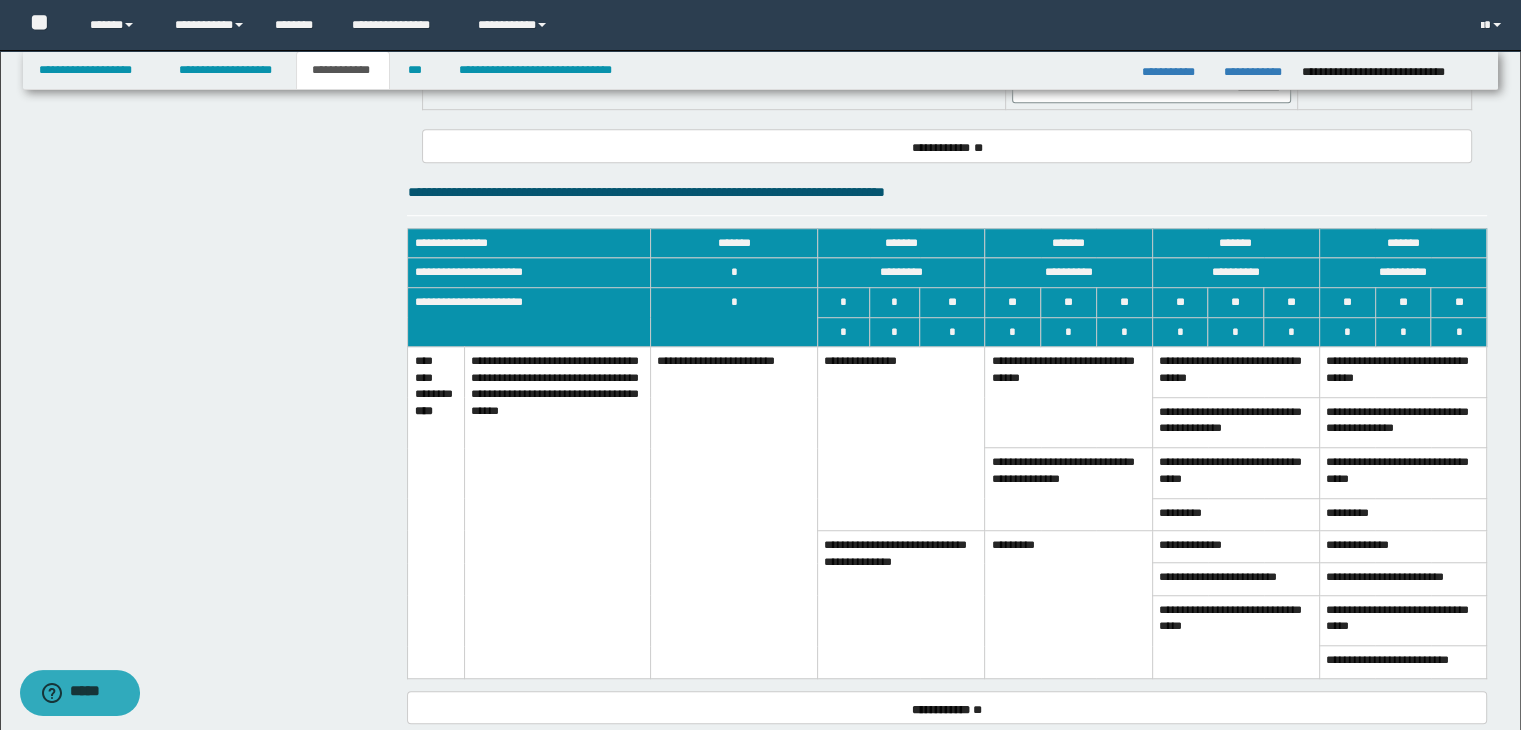 click on "**********" at bounding box center [1068, 397] 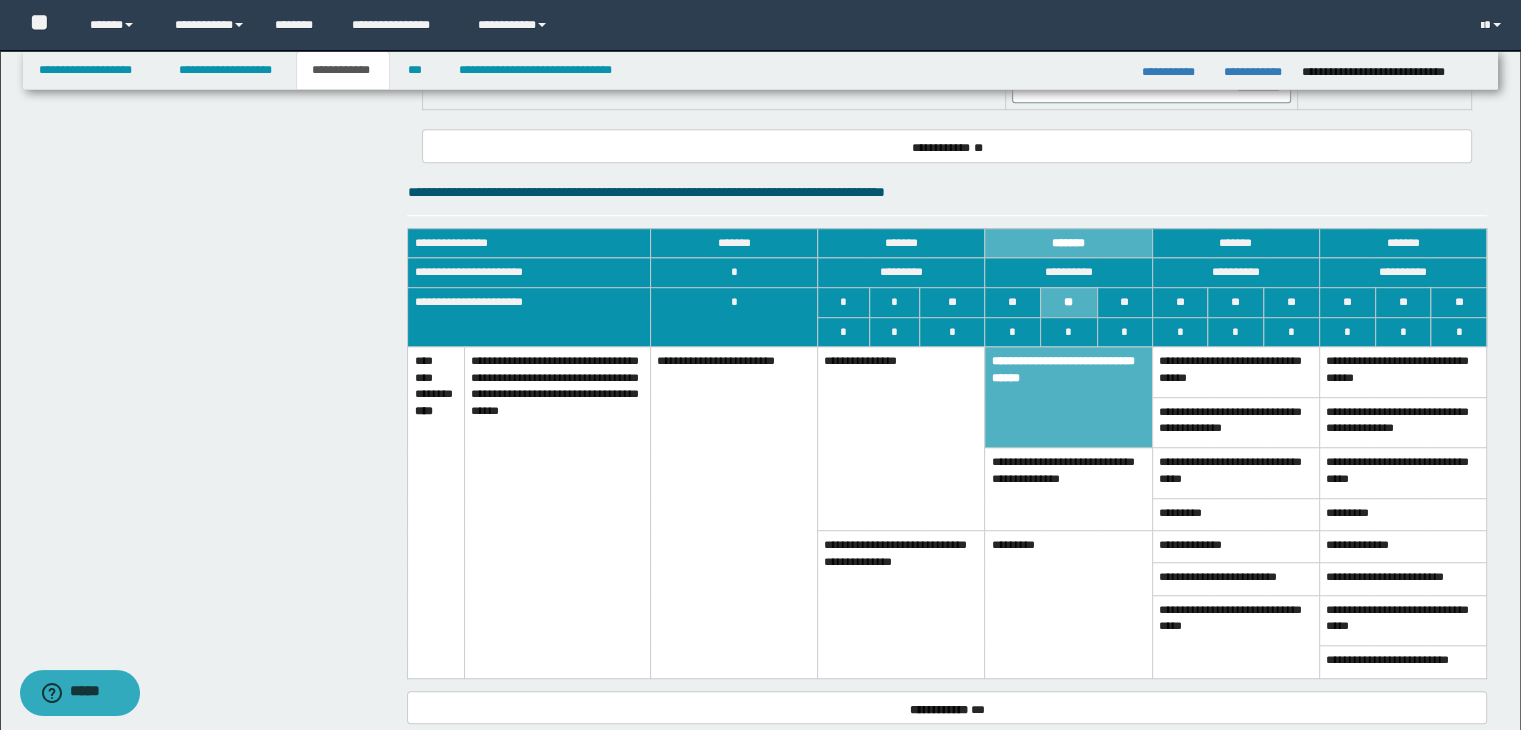 click on "**********" at bounding box center [1068, 489] 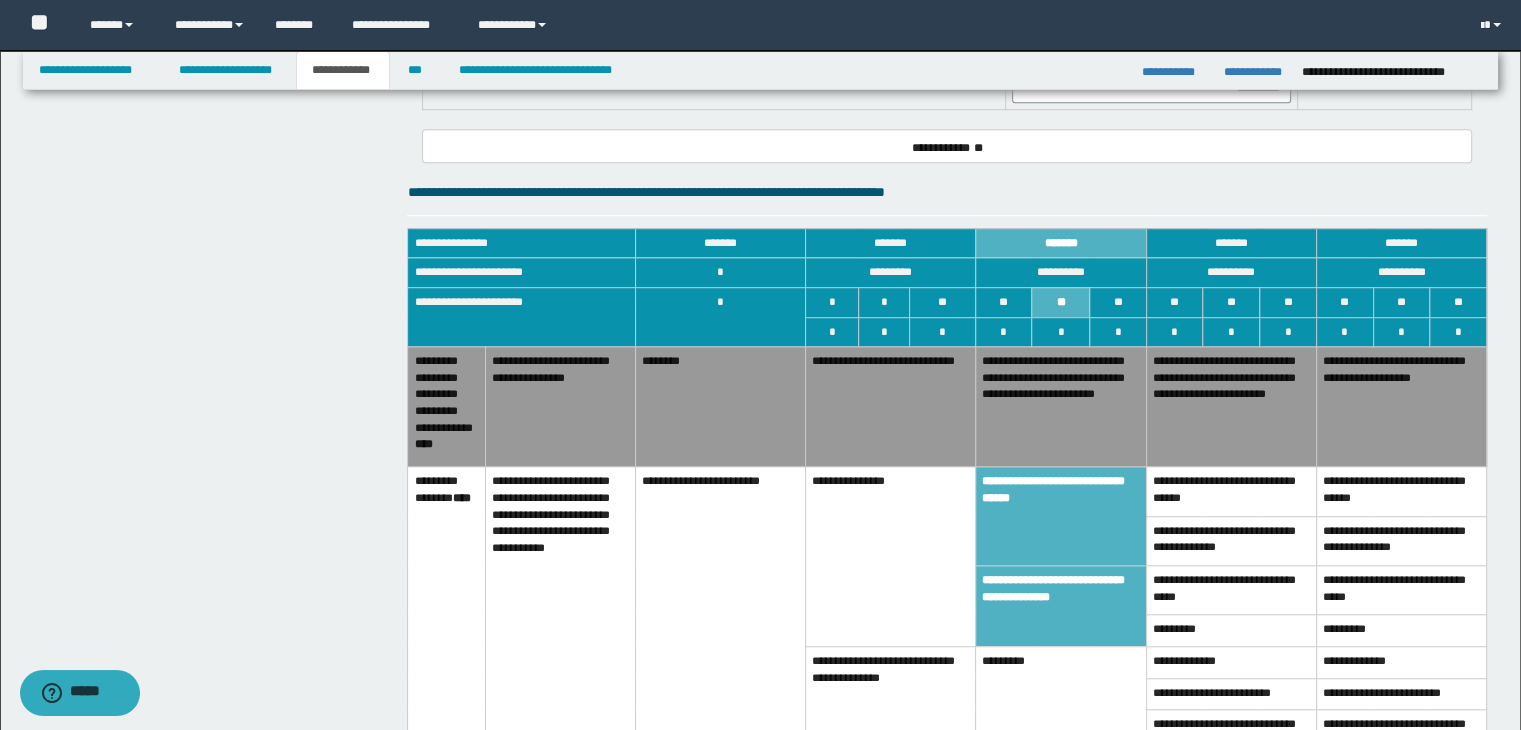 click on "**********" at bounding box center (1061, 407) 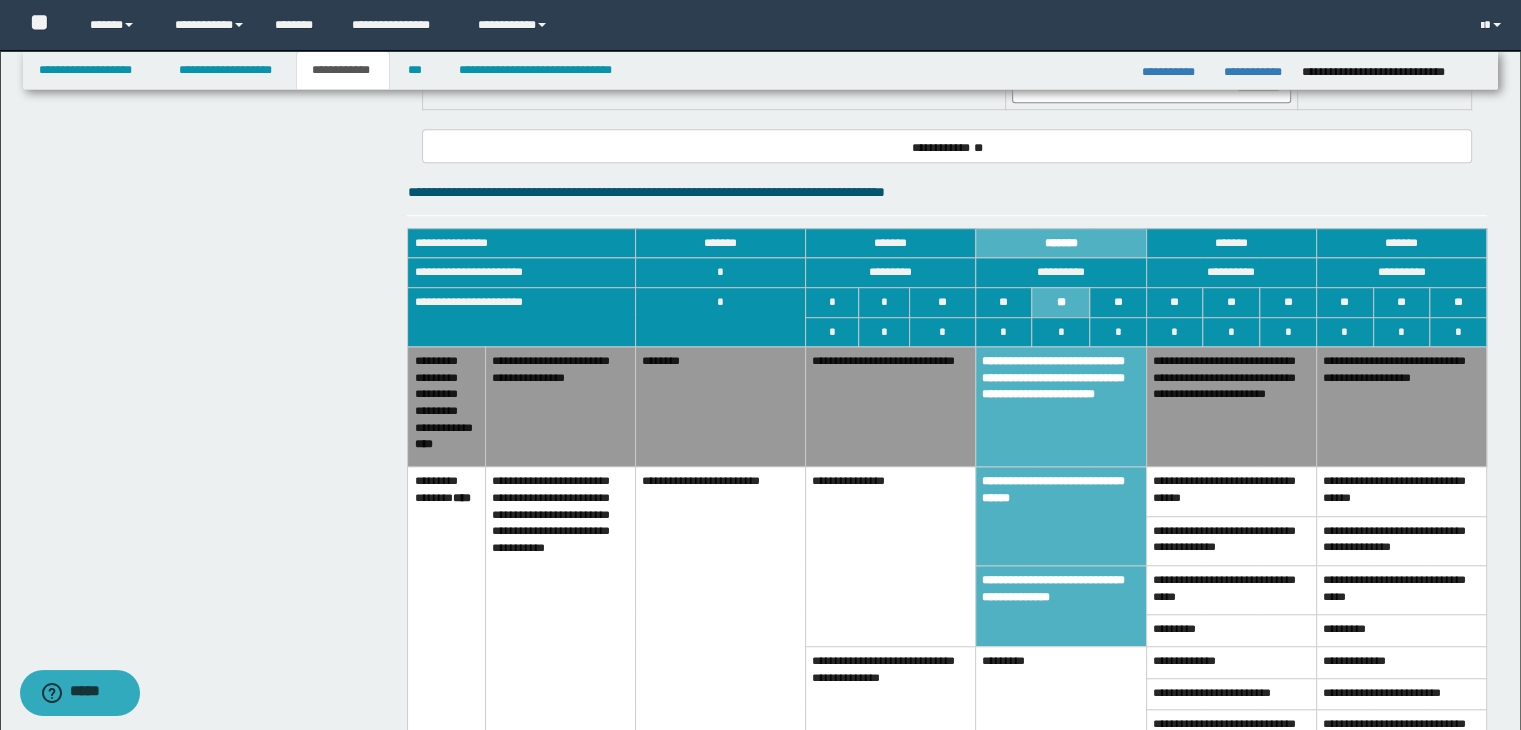 drag, startPoint x: 1520, startPoint y: 374, endPoint x: 1535, endPoint y: 474, distance: 101.118744 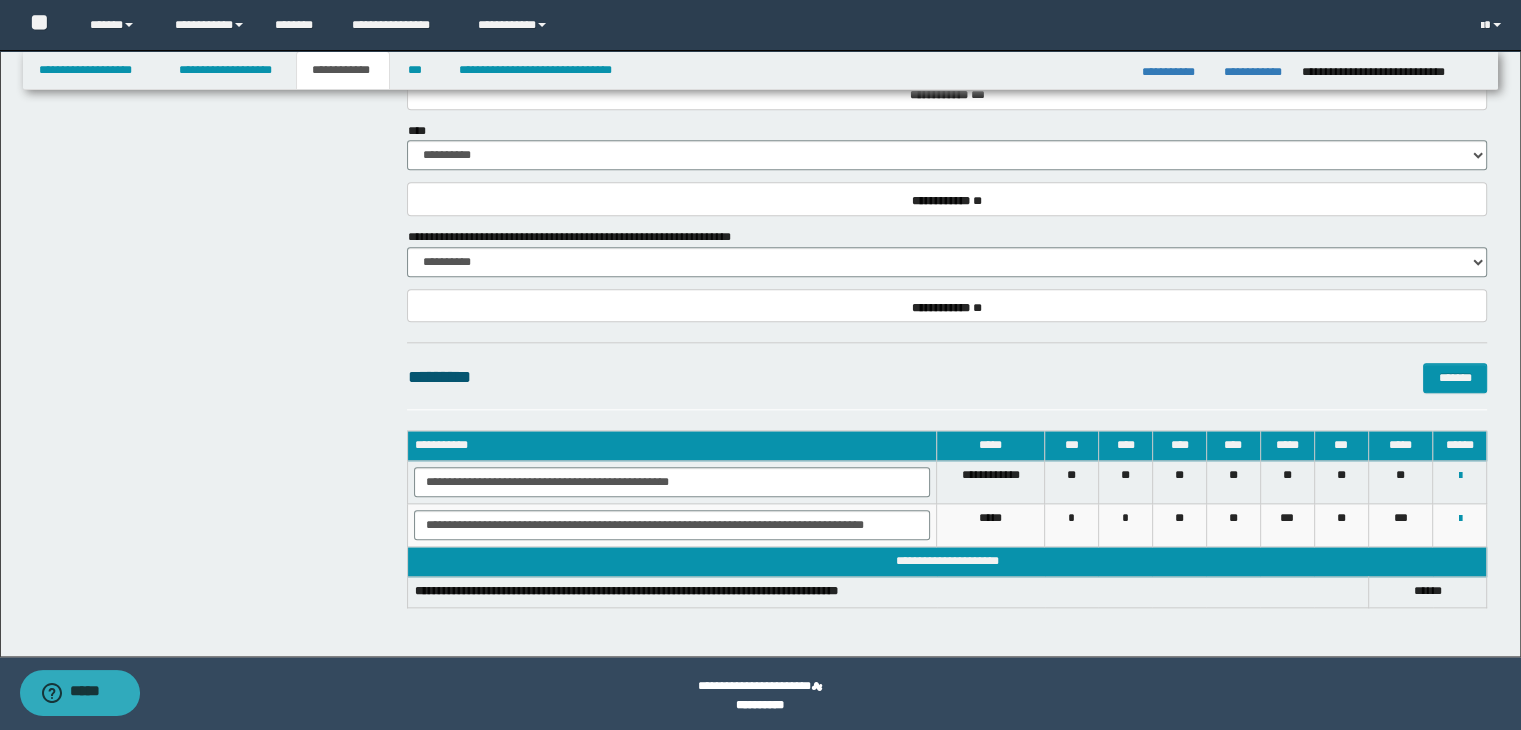 scroll, scrollTop: 2048, scrollLeft: 0, axis: vertical 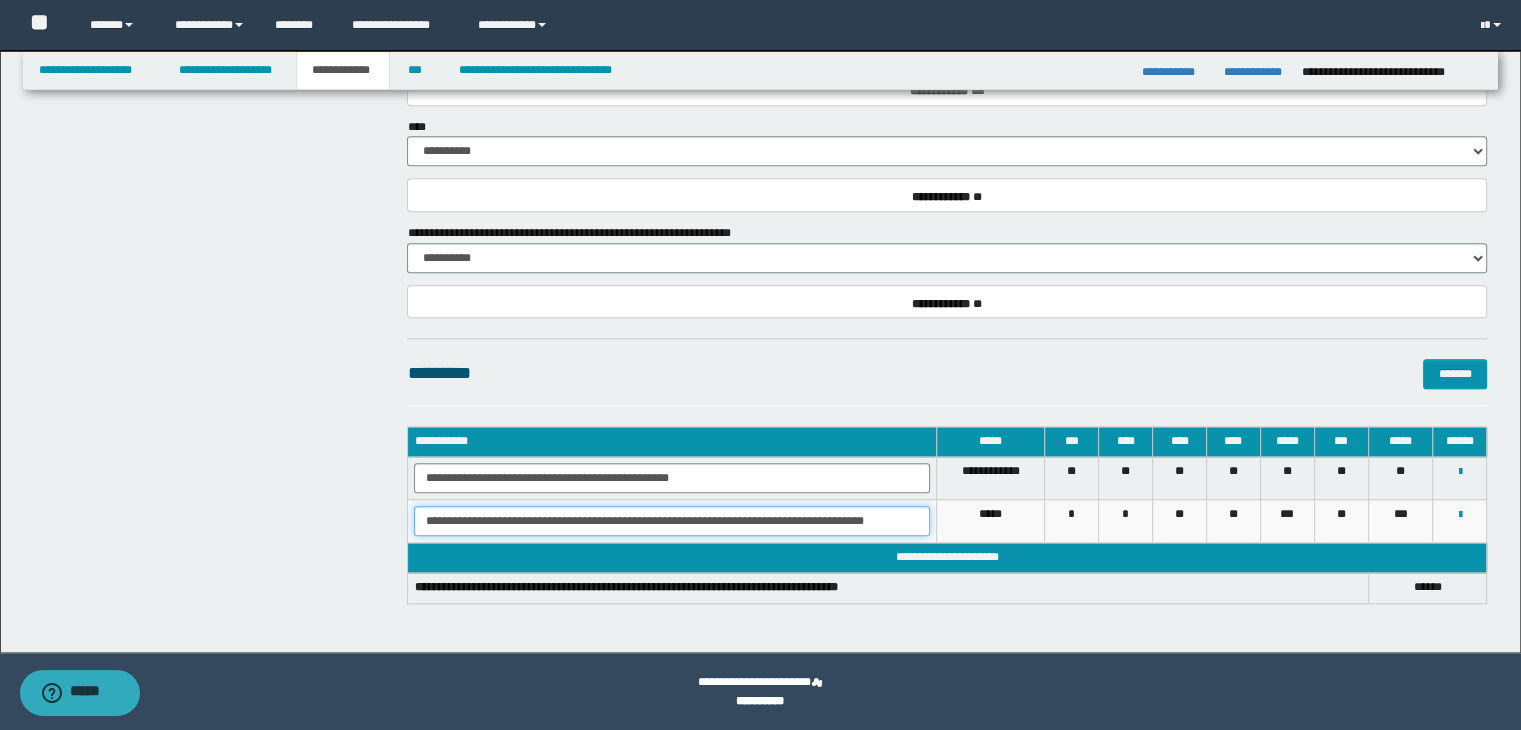 drag, startPoint x: 424, startPoint y: 516, endPoint x: 1073, endPoint y: 535, distance: 649.2781 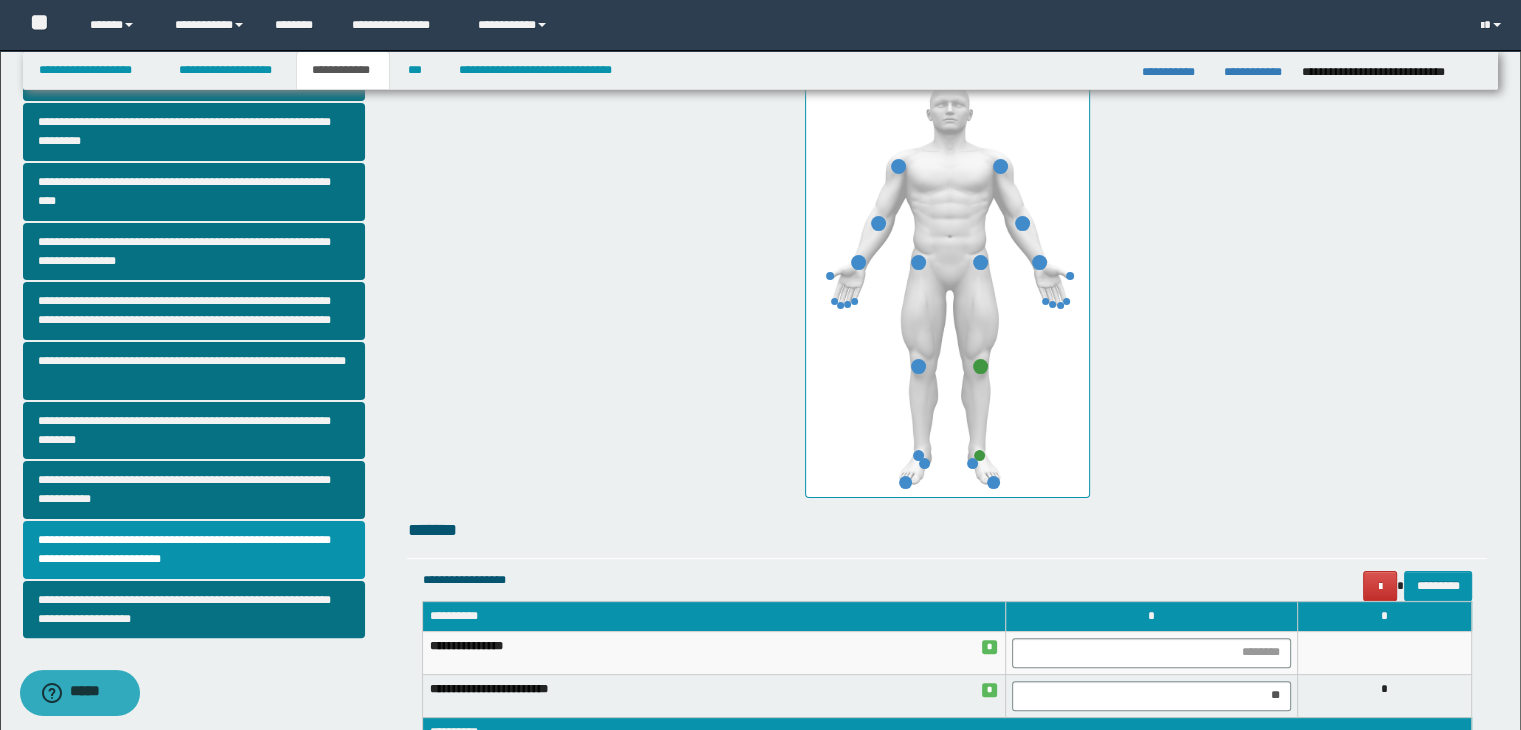 scroll, scrollTop: 358, scrollLeft: 0, axis: vertical 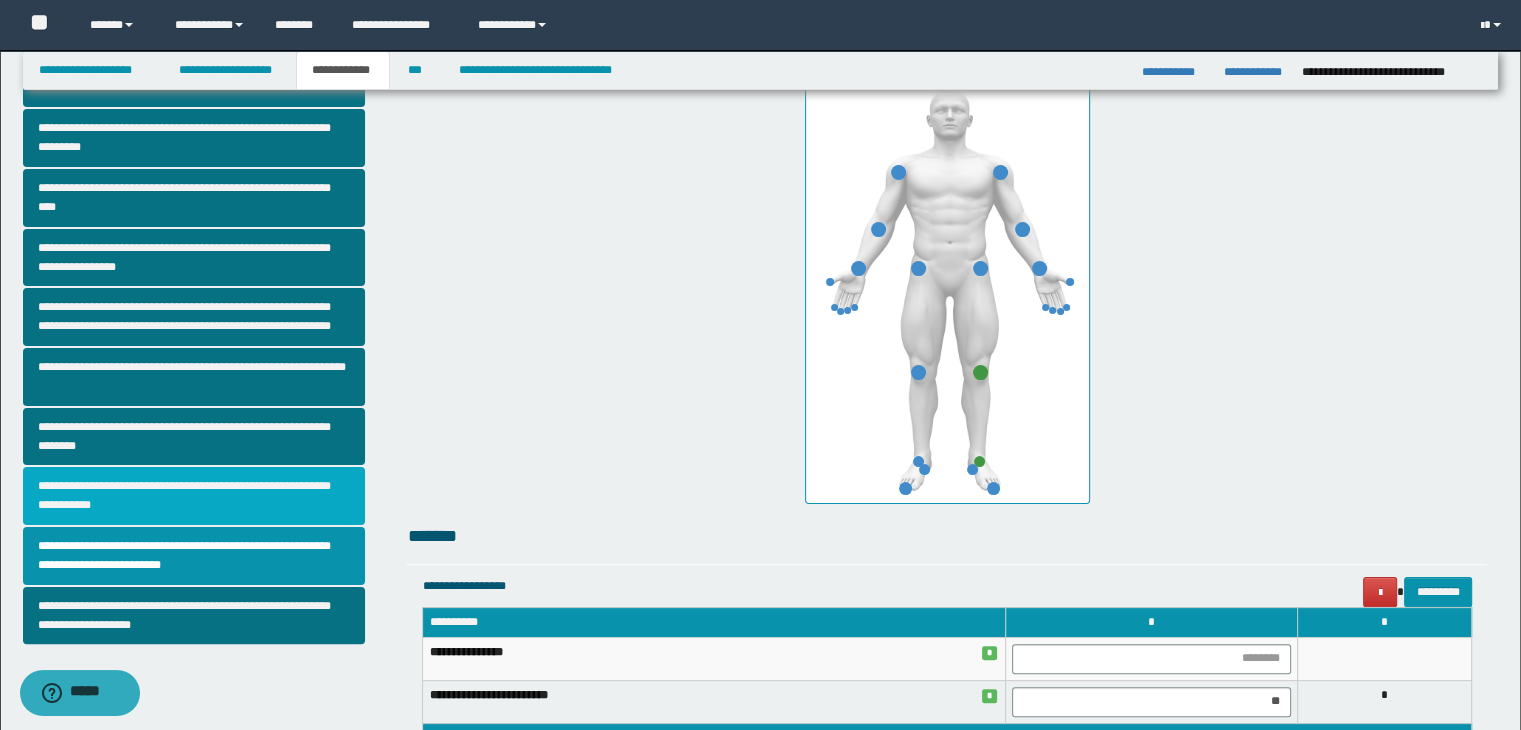 click on "**********" at bounding box center [194, 496] 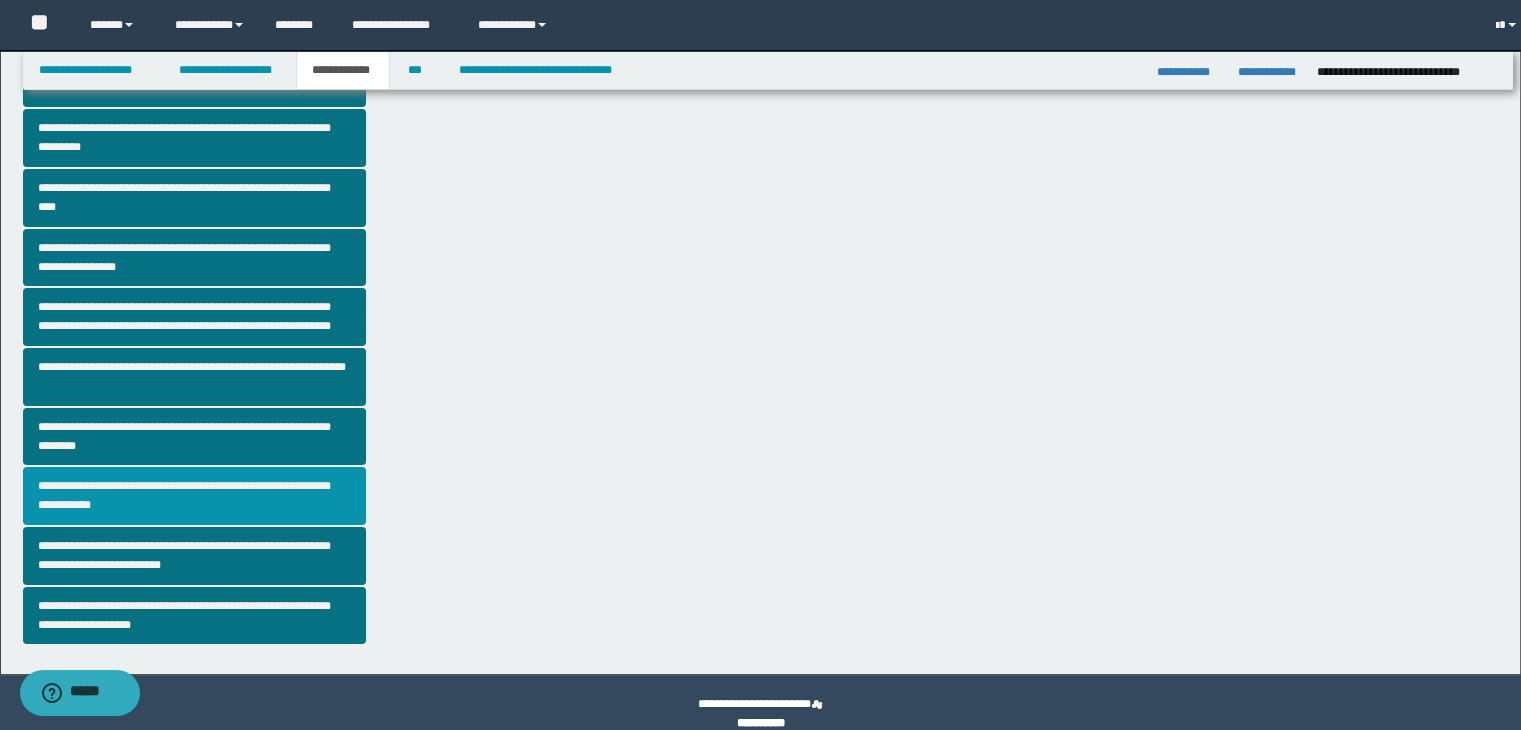 scroll, scrollTop: 0, scrollLeft: 0, axis: both 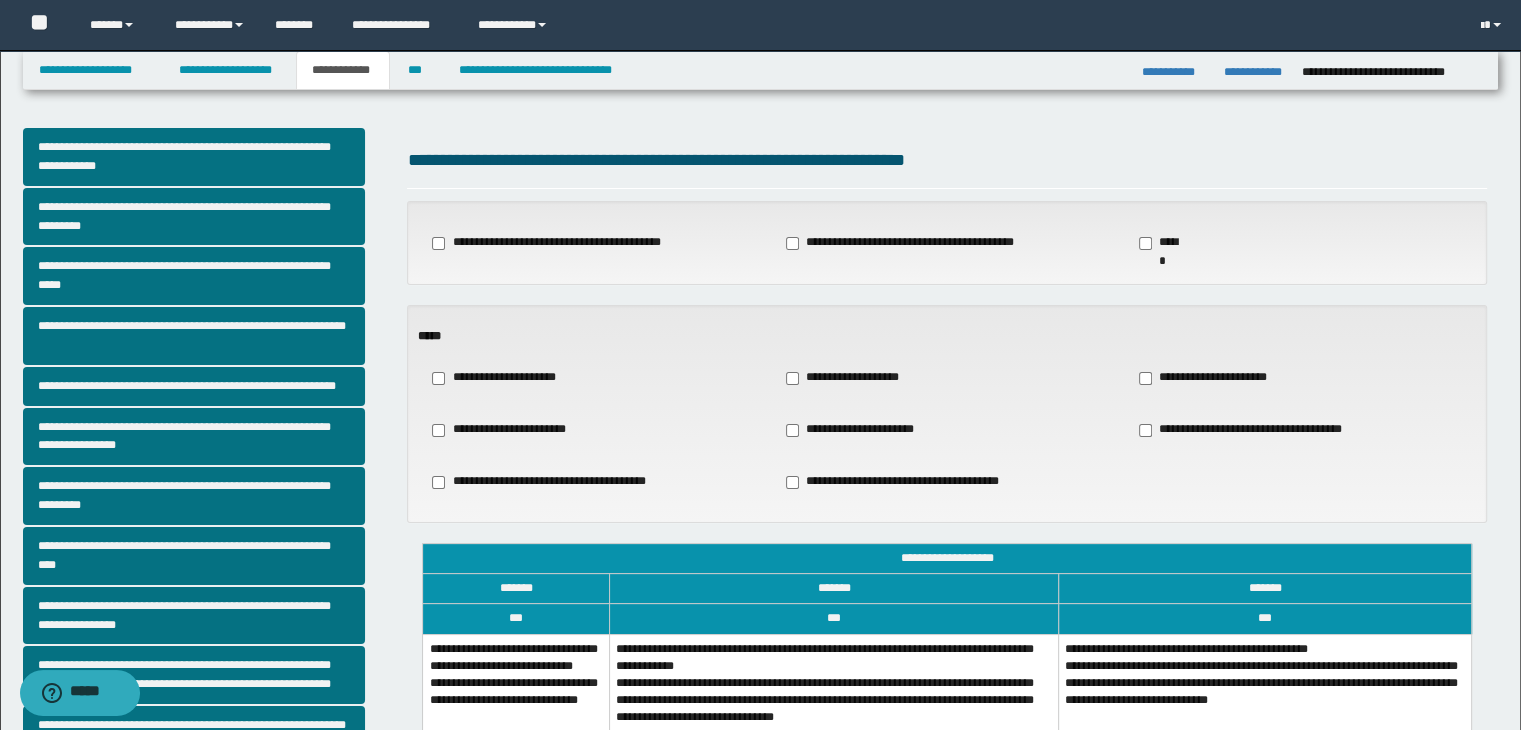 click on "**********" at bounding box center (516, 707) 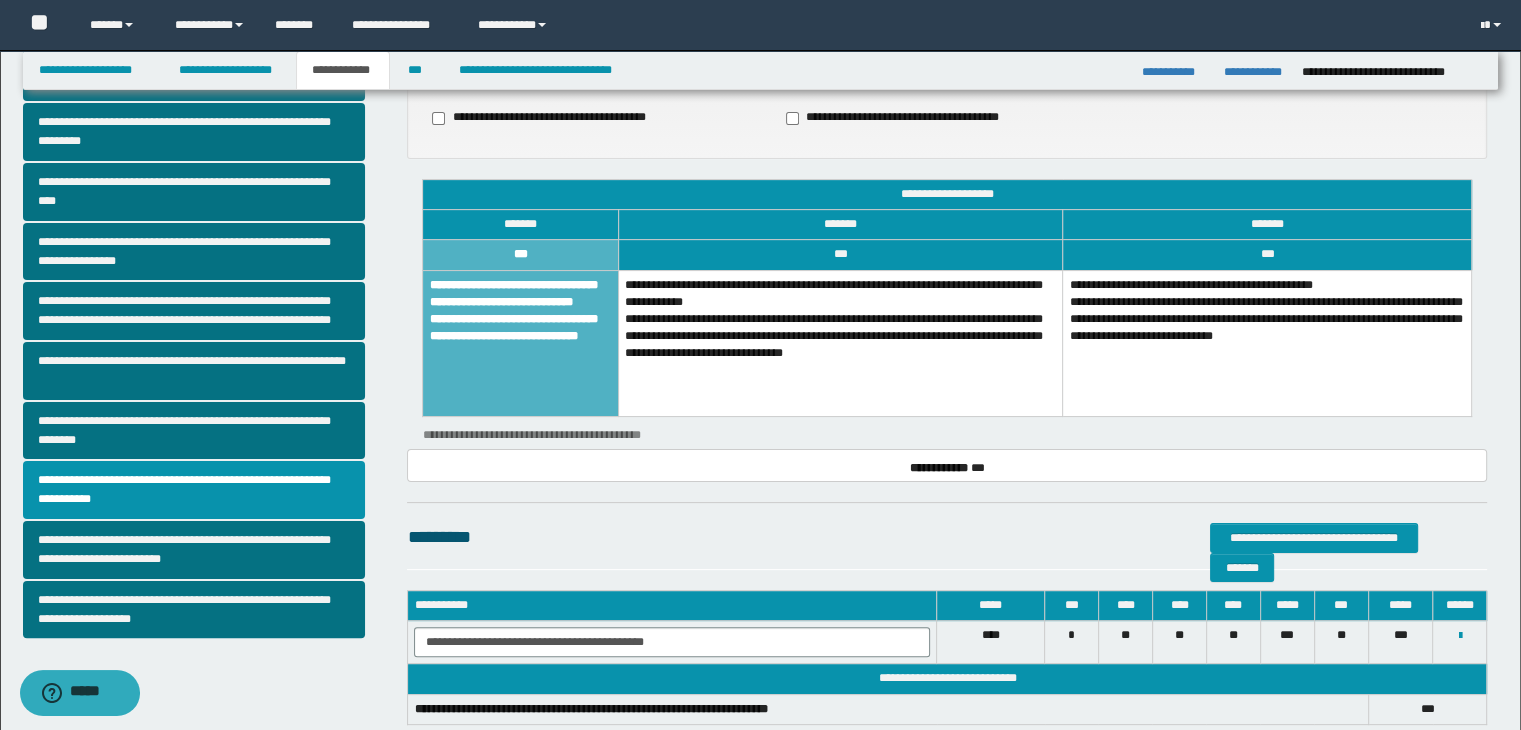 scroll, scrollTop: 486, scrollLeft: 0, axis: vertical 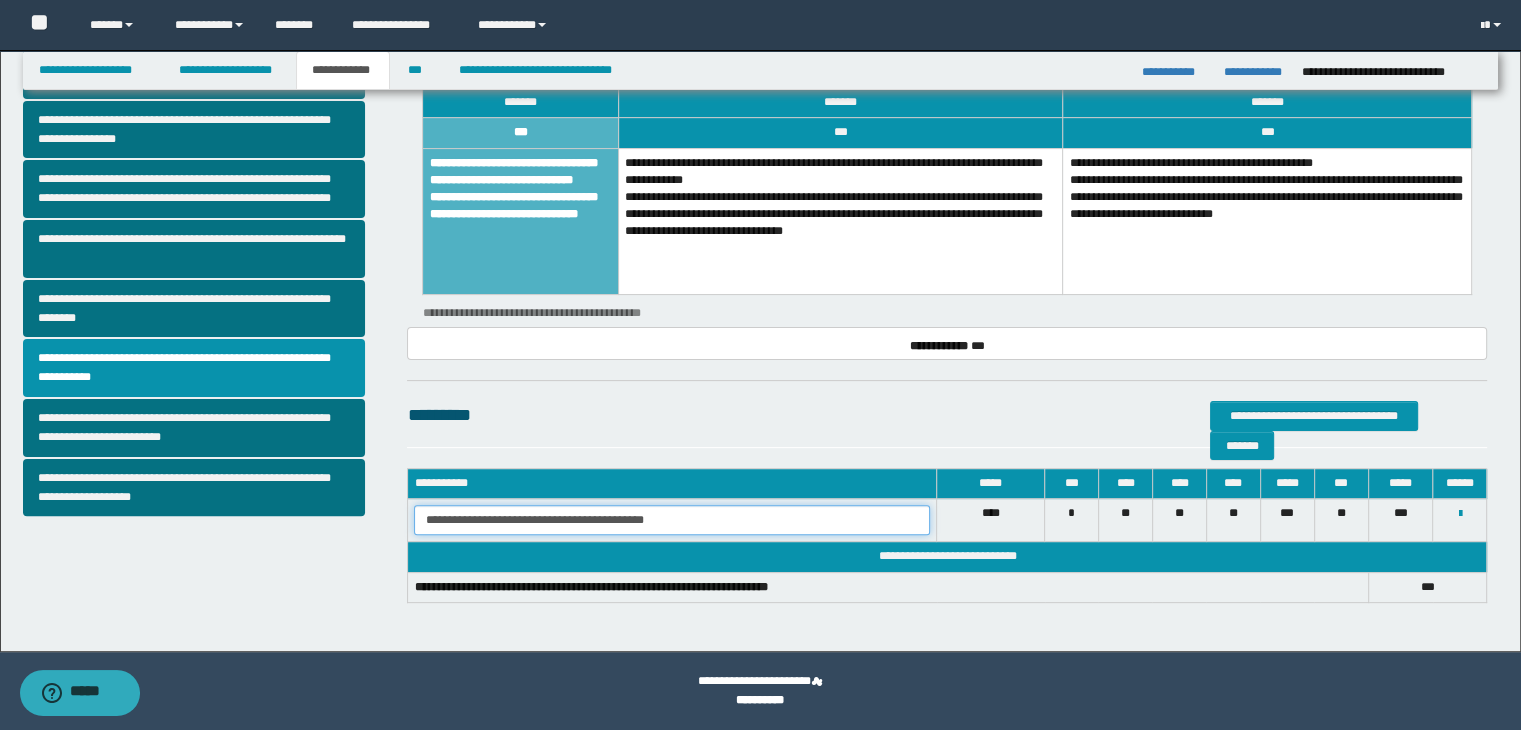 drag, startPoint x: 424, startPoint y: 518, endPoint x: 748, endPoint y: 535, distance: 324.44568 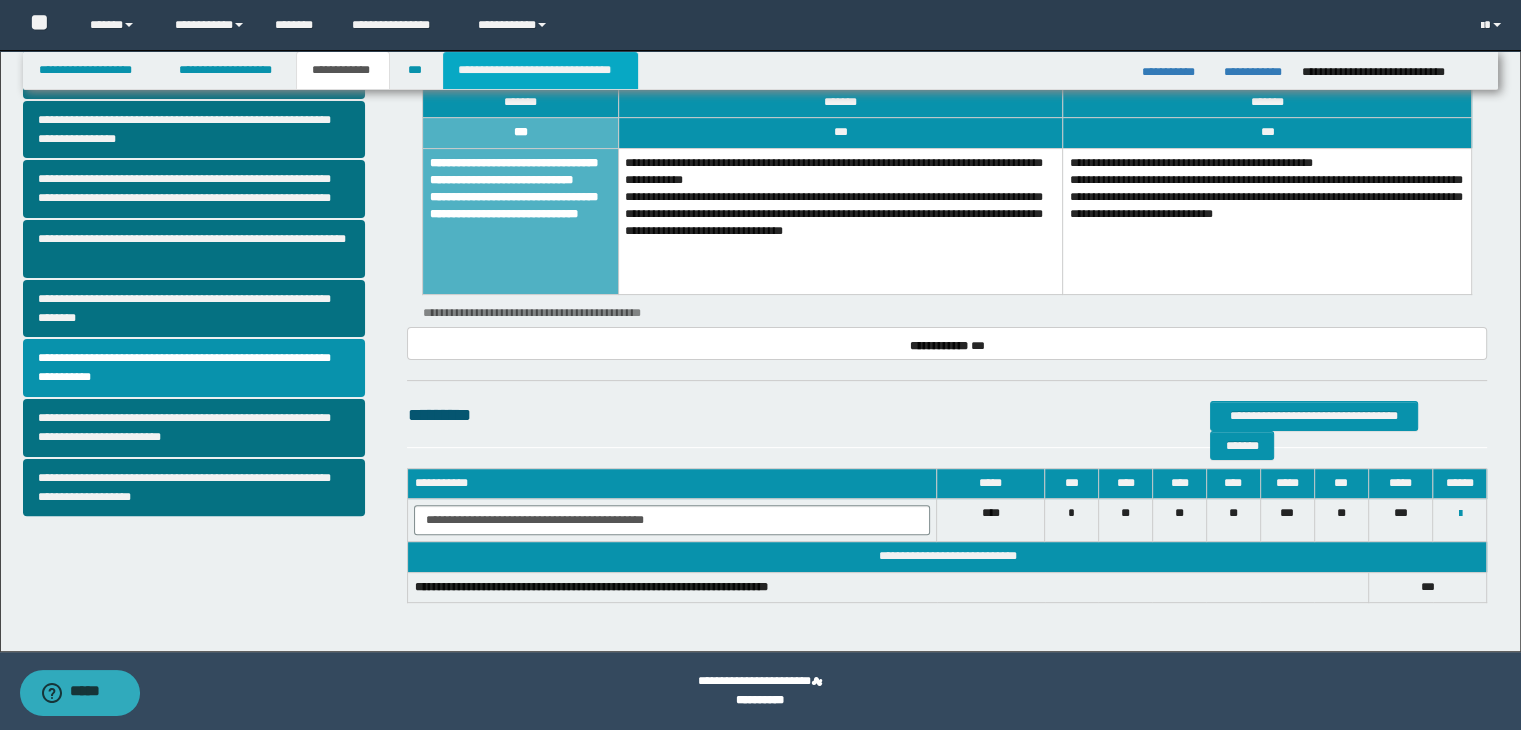 click on "**********" at bounding box center [540, 70] 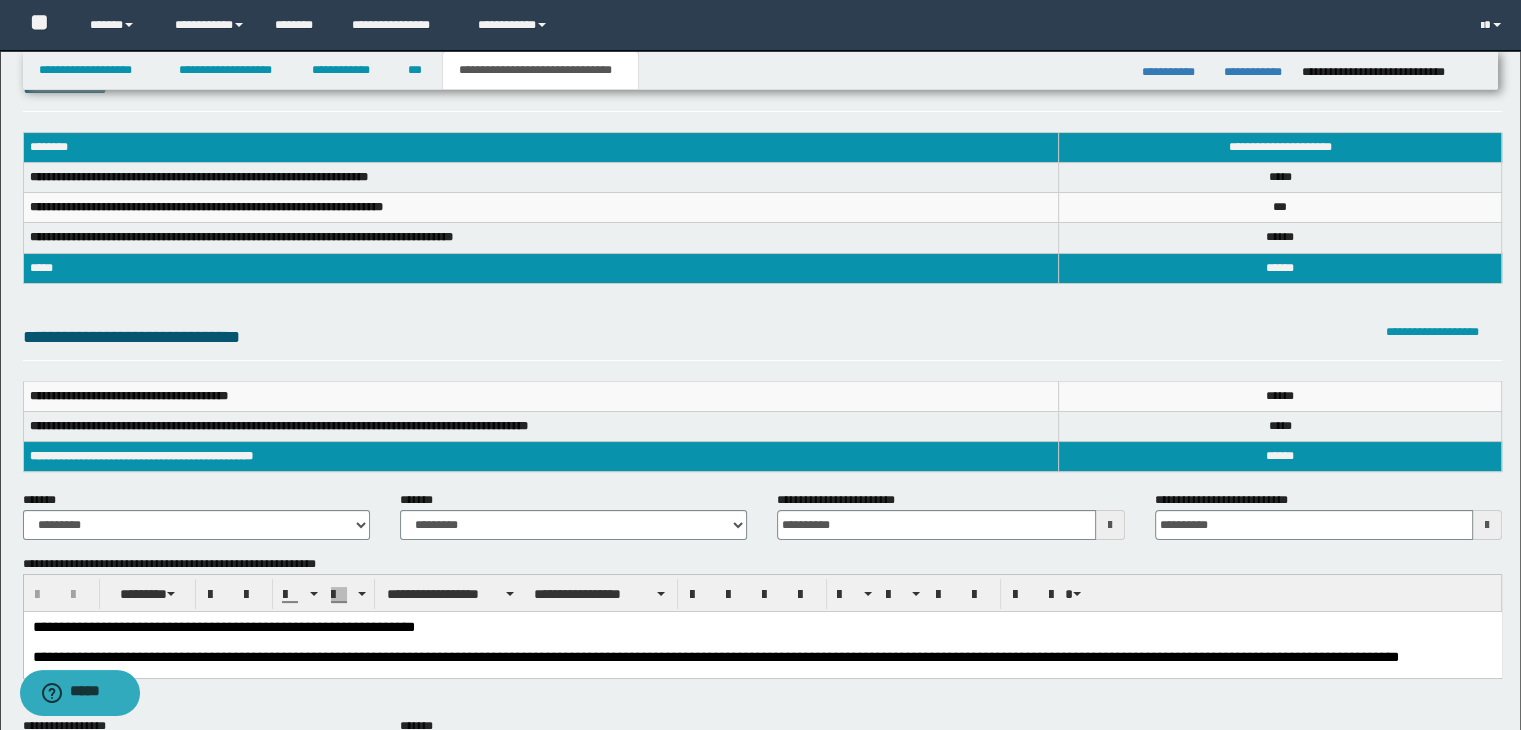 scroll, scrollTop: 0, scrollLeft: 0, axis: both 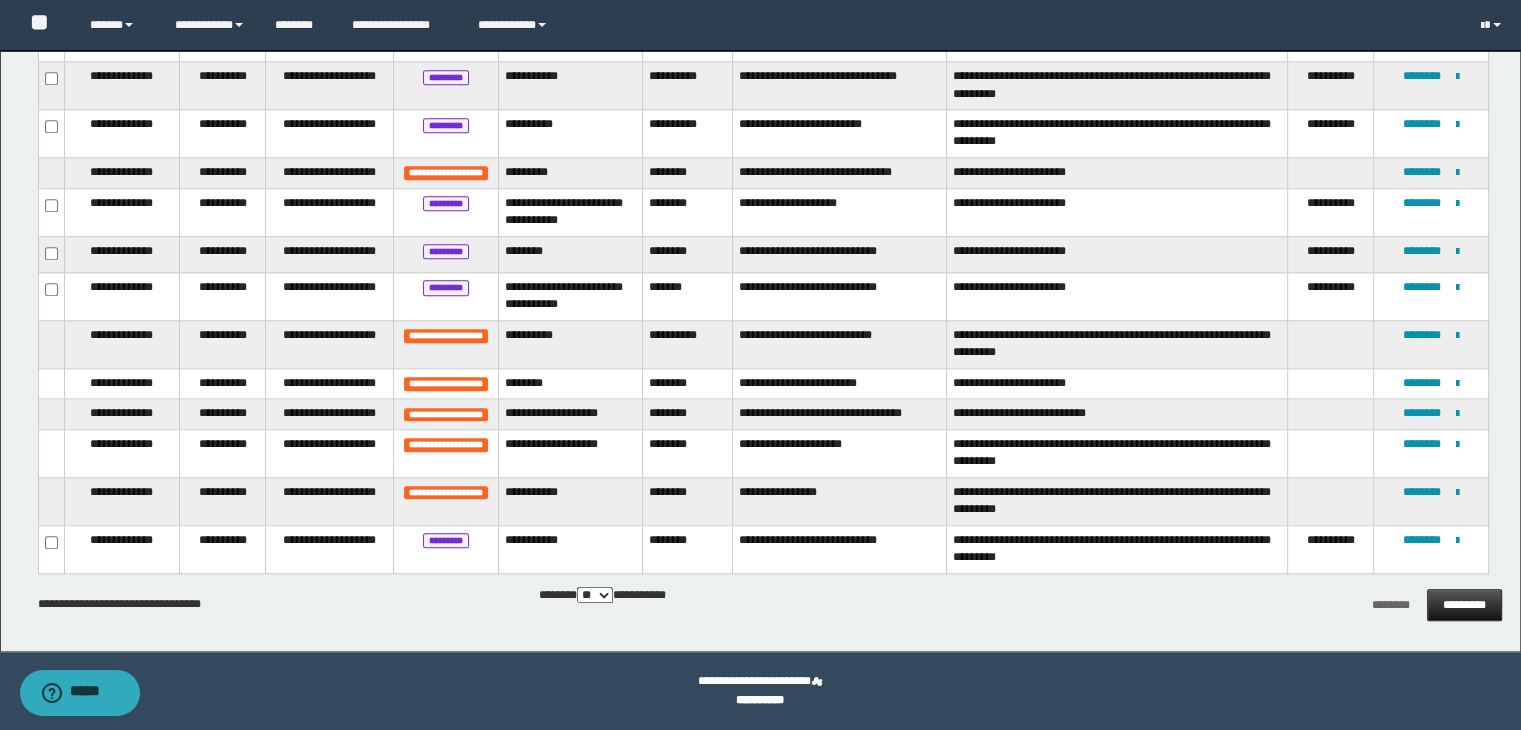 click on "*********" at bounding box center [1464, 605] 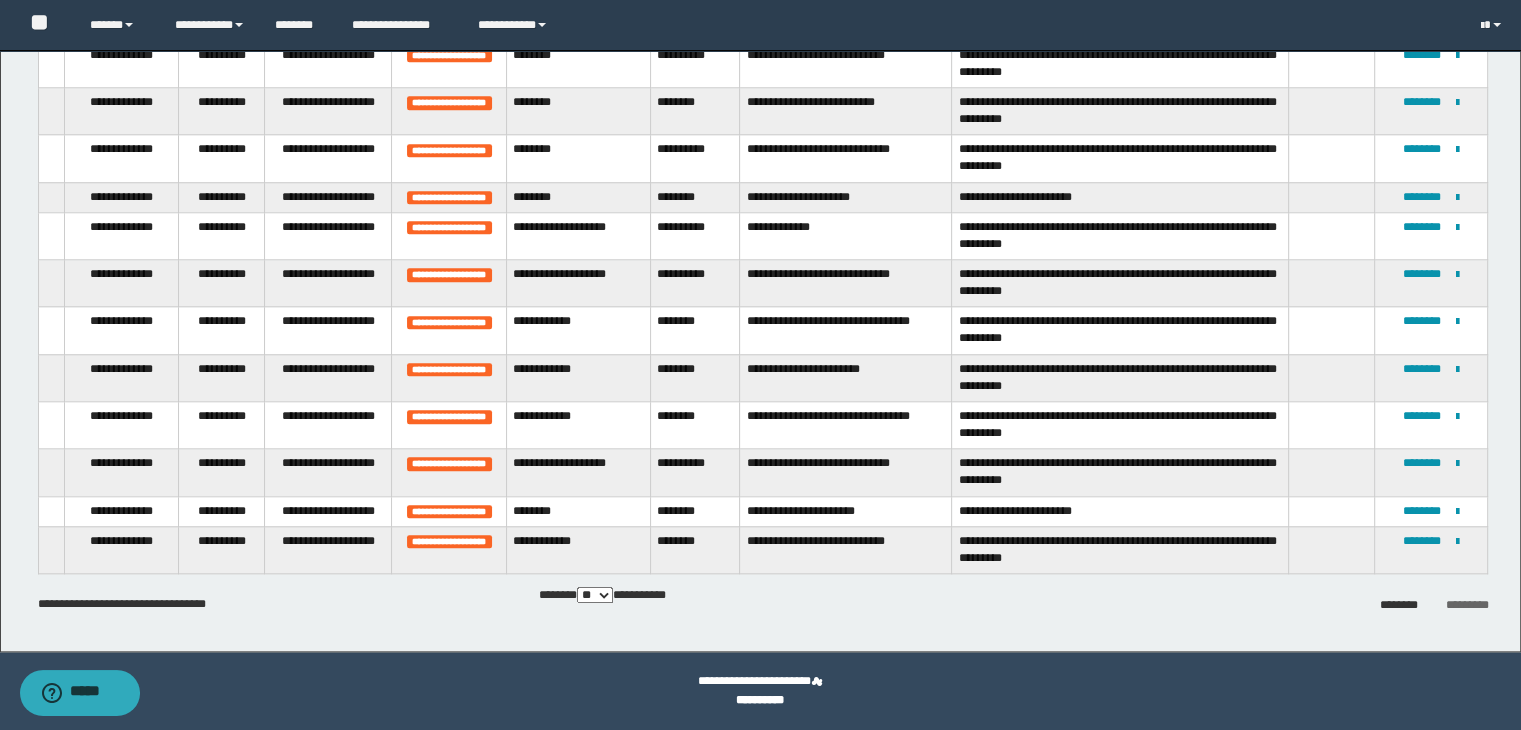 scroll, scrollTop: 1939, scrollLeft: 0, axis: vertical 